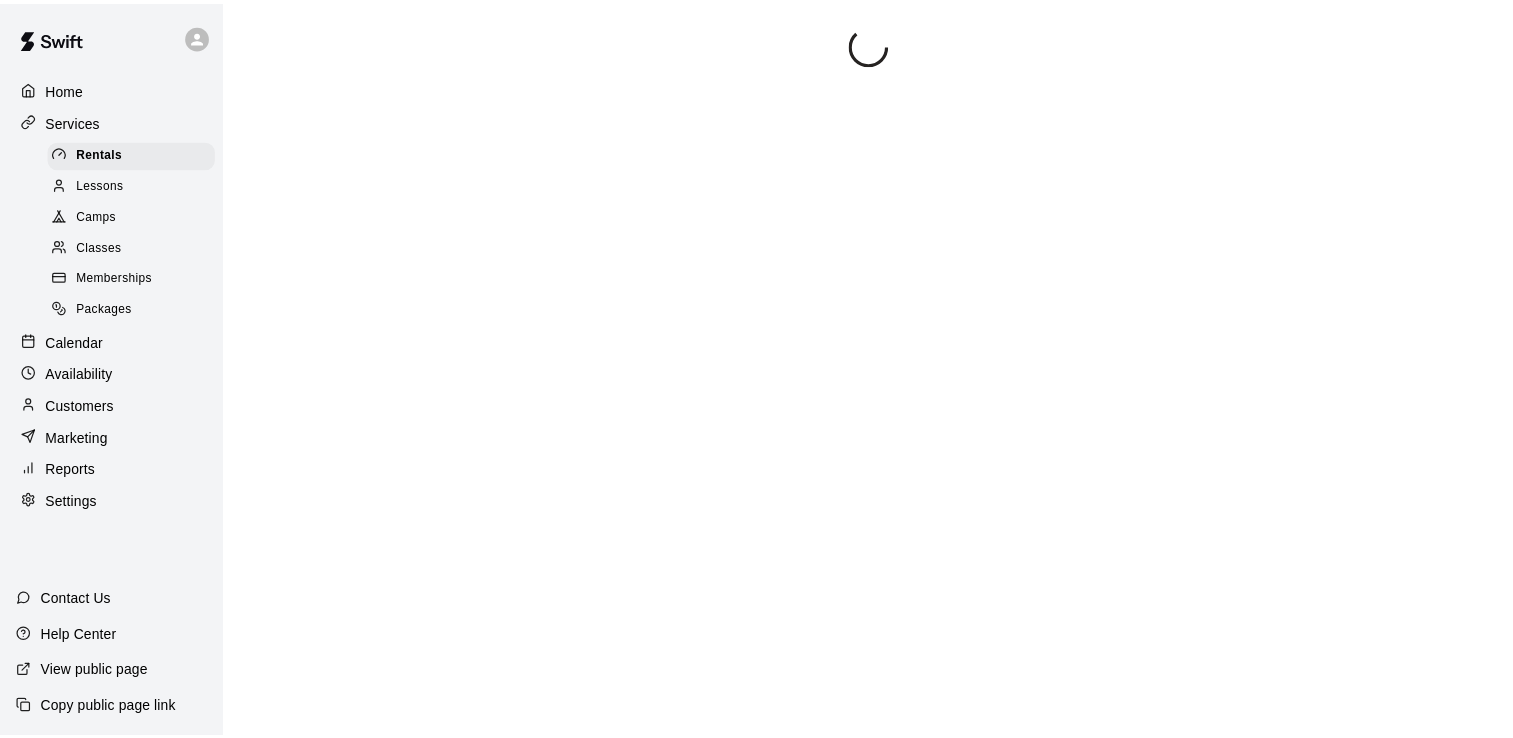 scroll, scrollTop: 0, scrollLeft: 0, axis: both 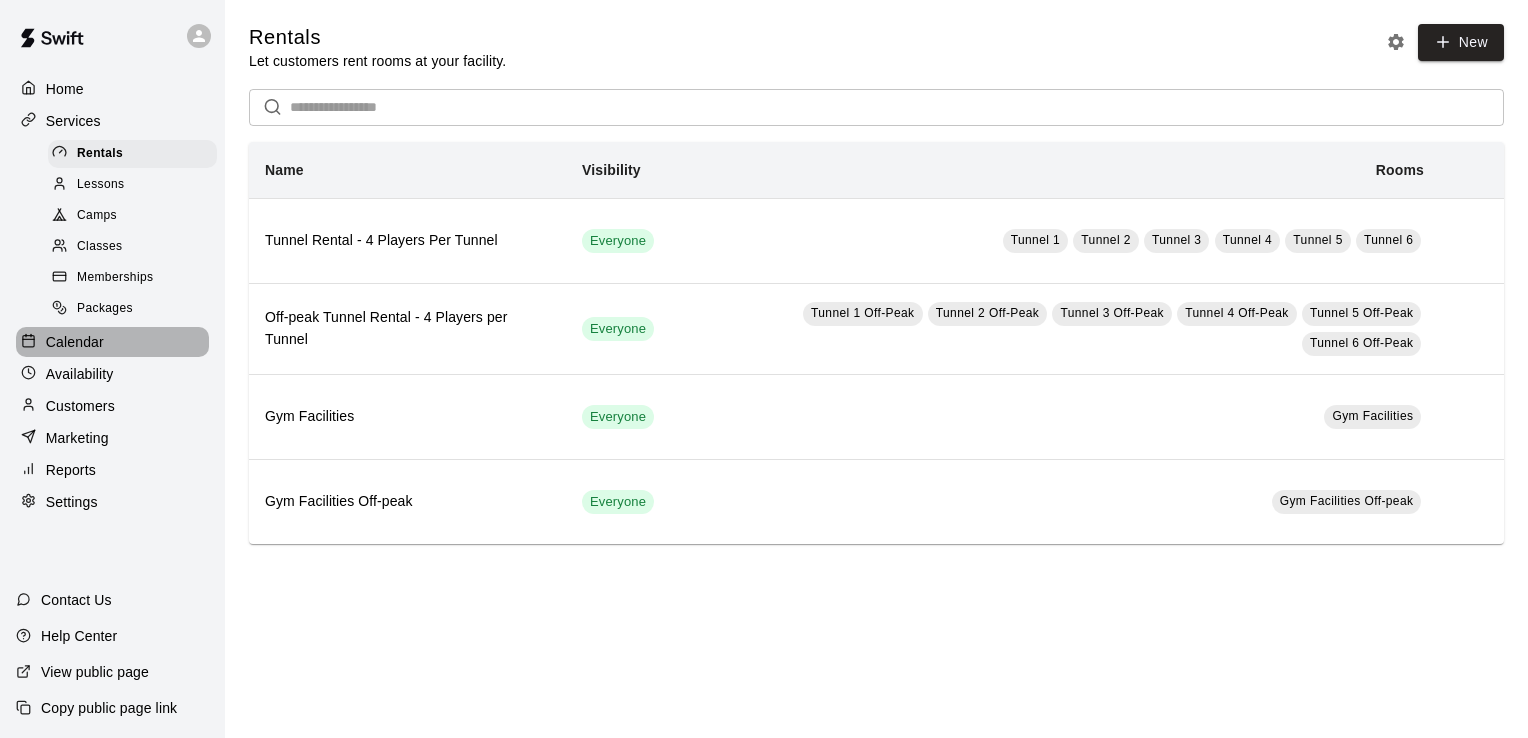 click on "Calendar" at bounding box center [112, 342] 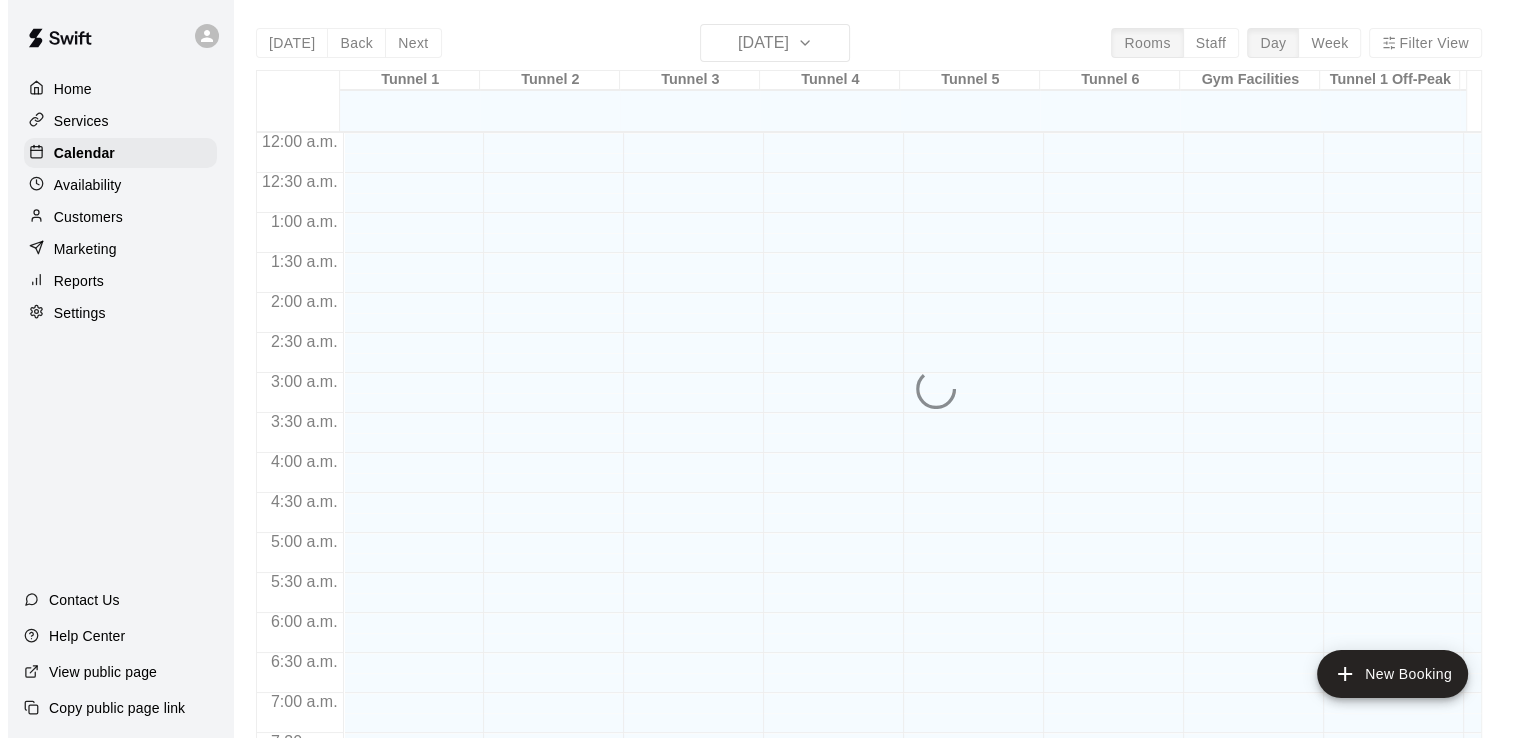 scroll, scrollTop: 1230, scrollLeft: 0, axis: vertical 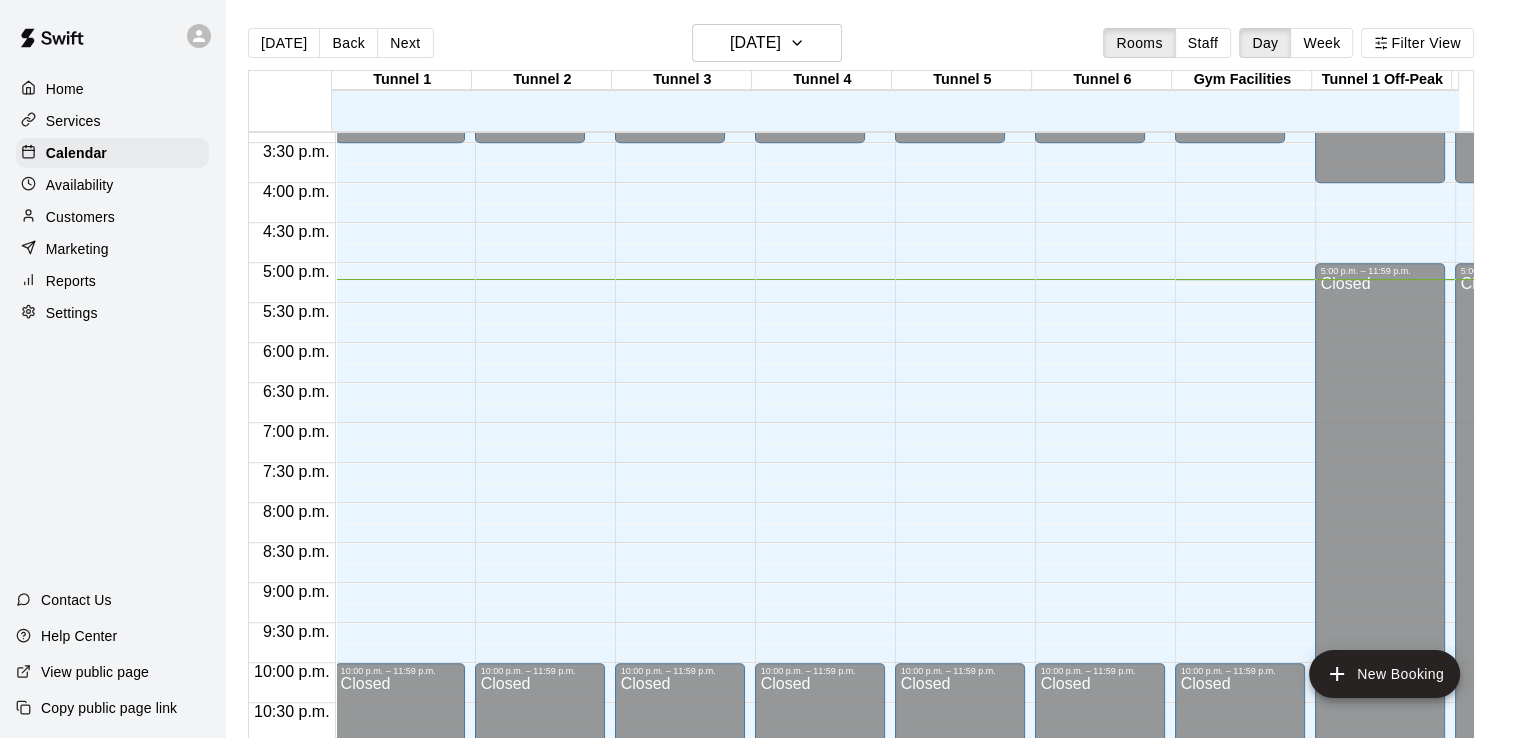 click on "12:00 a.m. – 3:30 p.m. Closed 10:00 p.m. – 11:59 p.m. Closed" at bounding box center (400, -137) 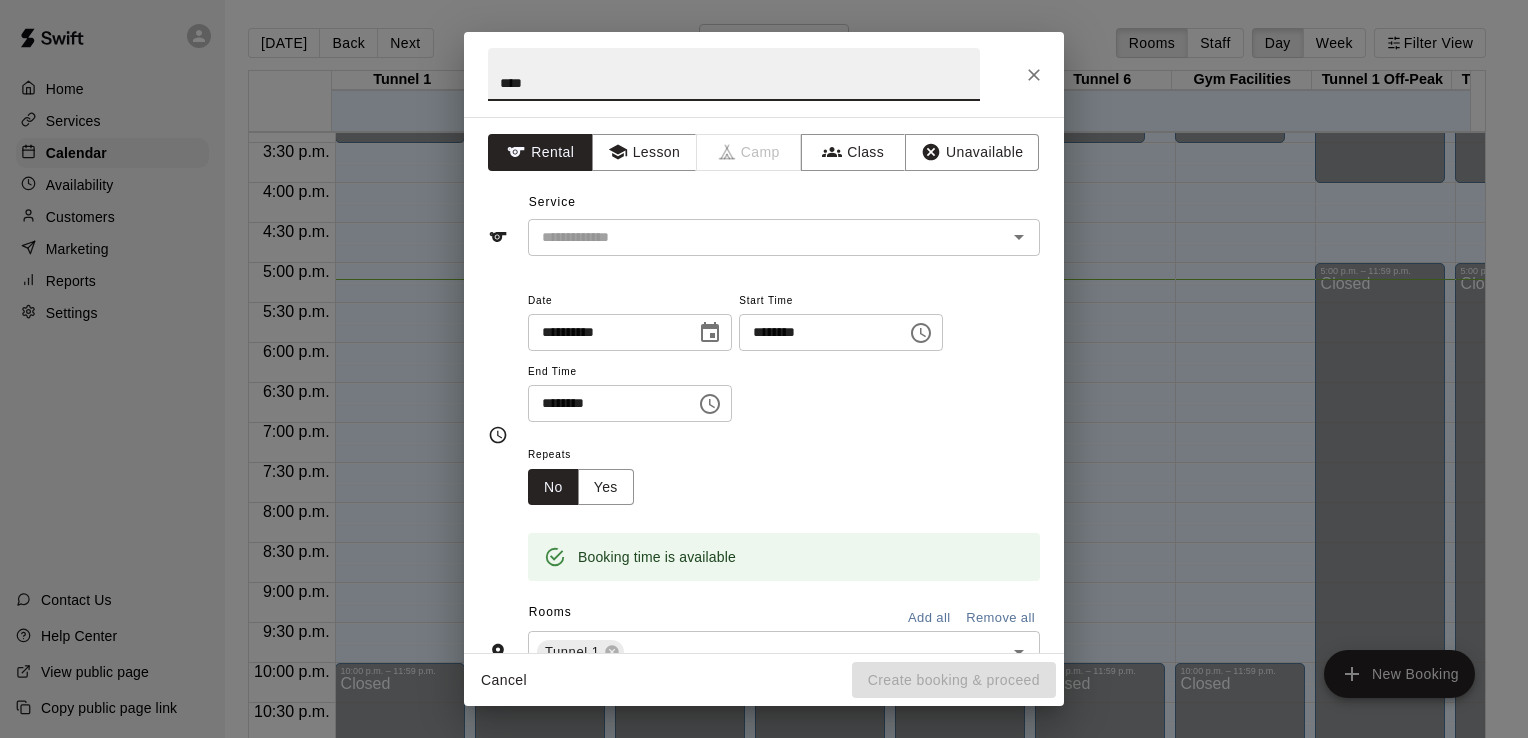 type on "****" 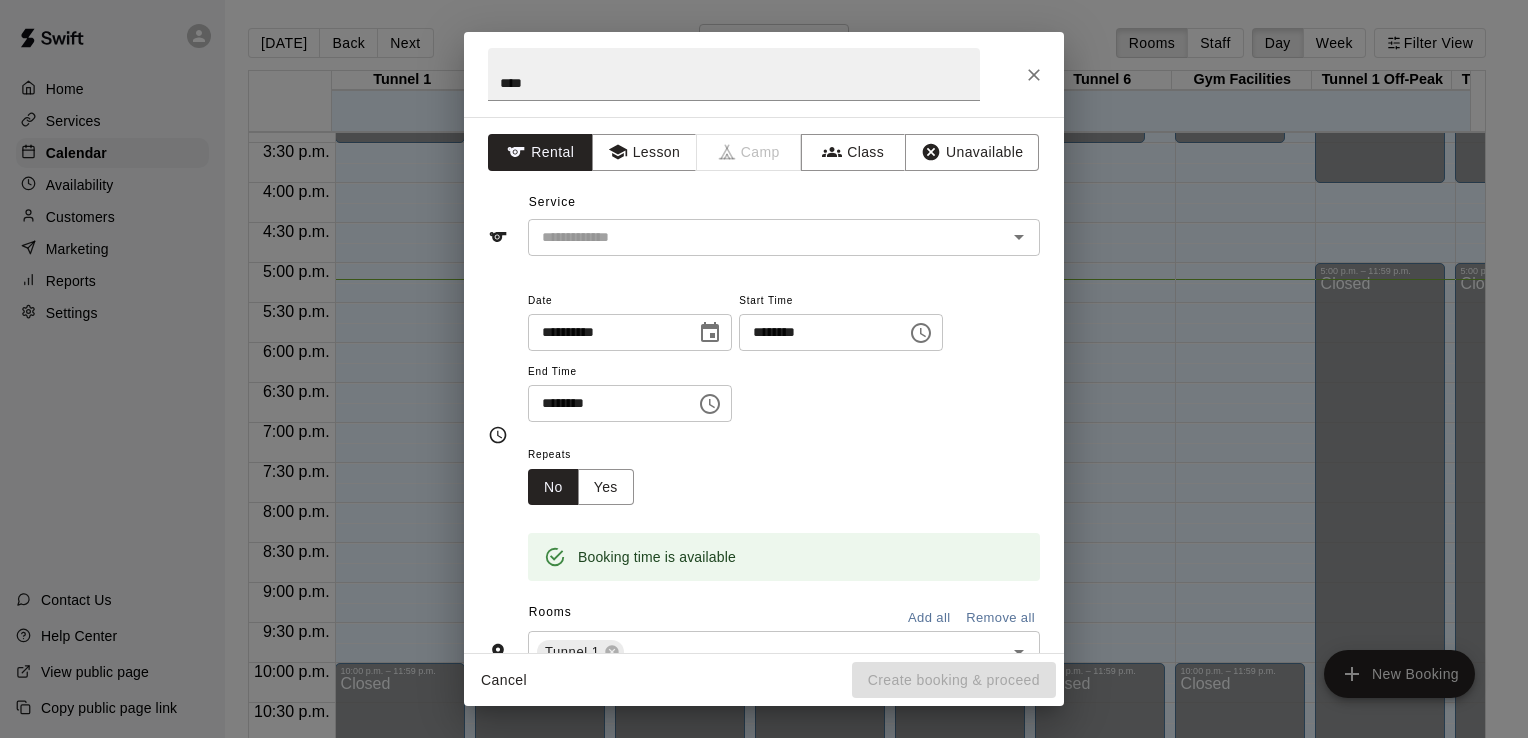 click on "Service ​" at bounding box center [764, 221] 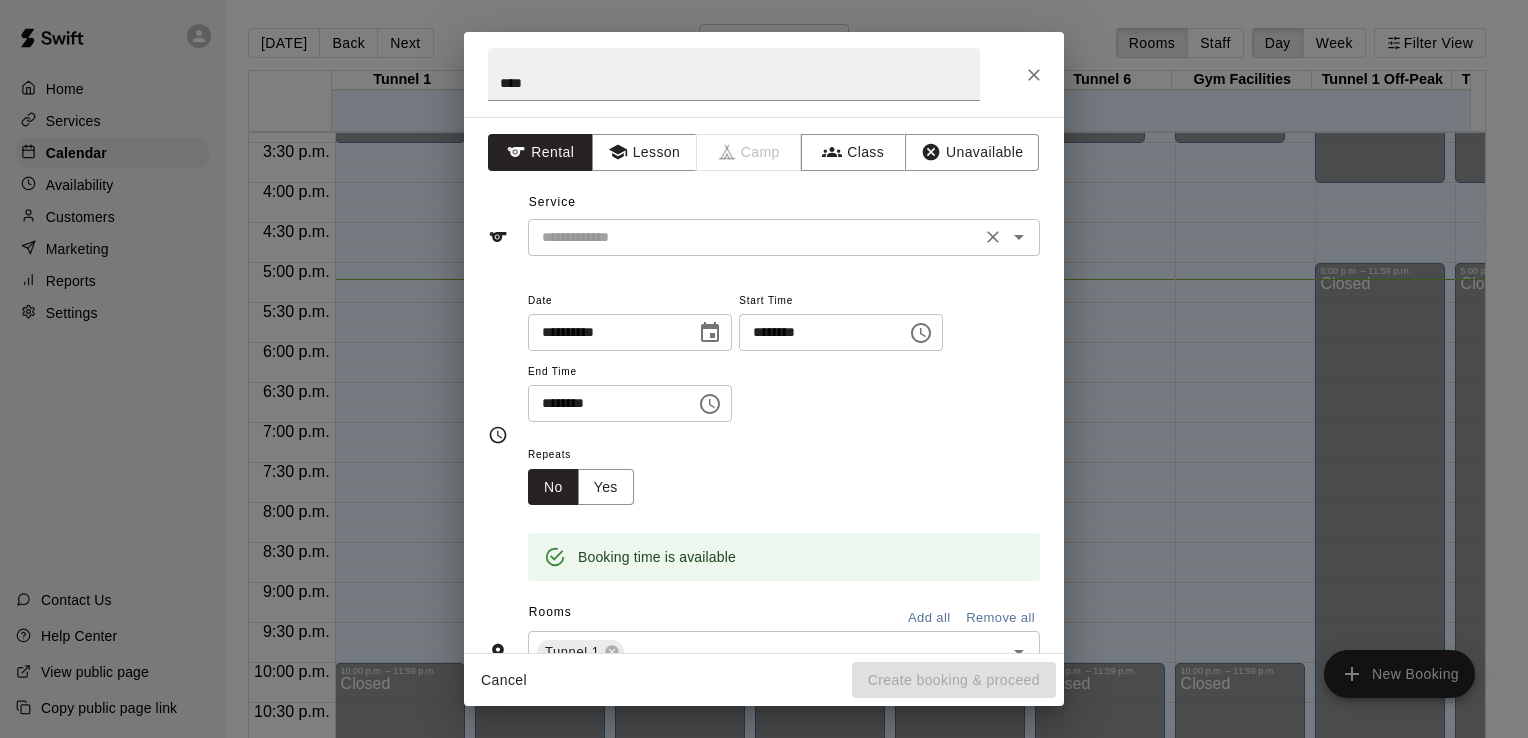 click at bounding box center (754, 237) 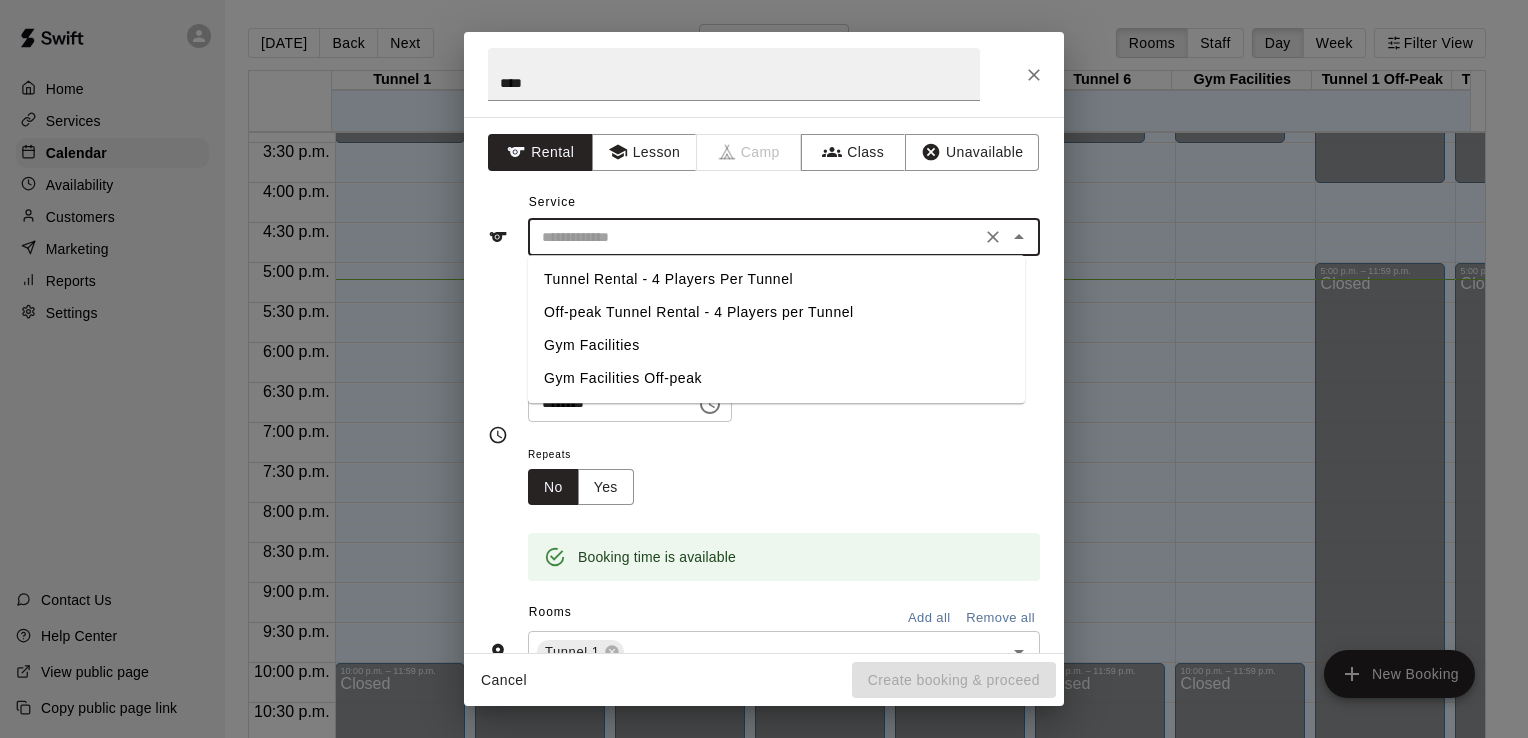 click on "Tunnel Rental - 4 Players Per Tunnel" at bounding box center (776, 279) 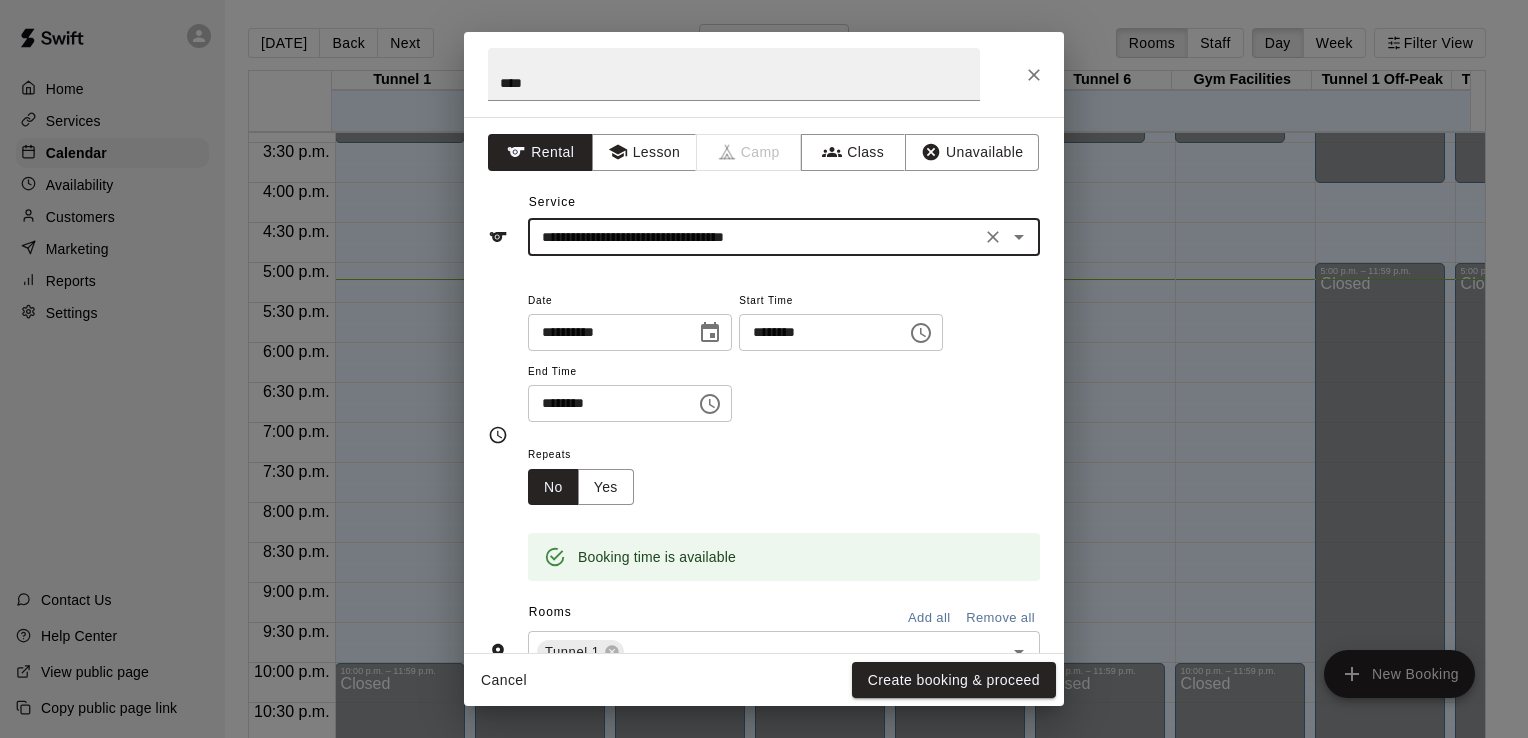 click at bounding box center [710, 404] 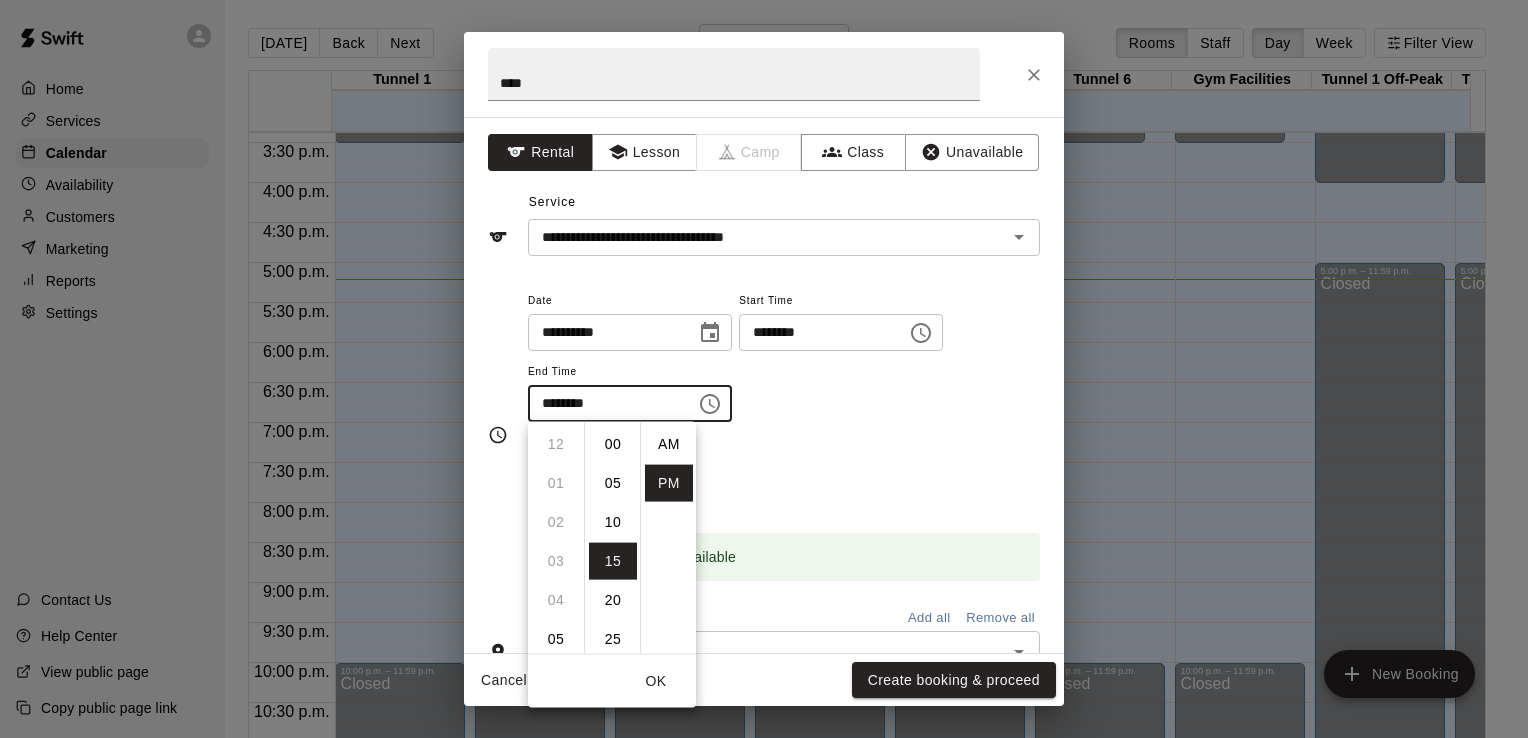 scroll, scrollTop: 234, scrollLeft: 0, axis: vertical 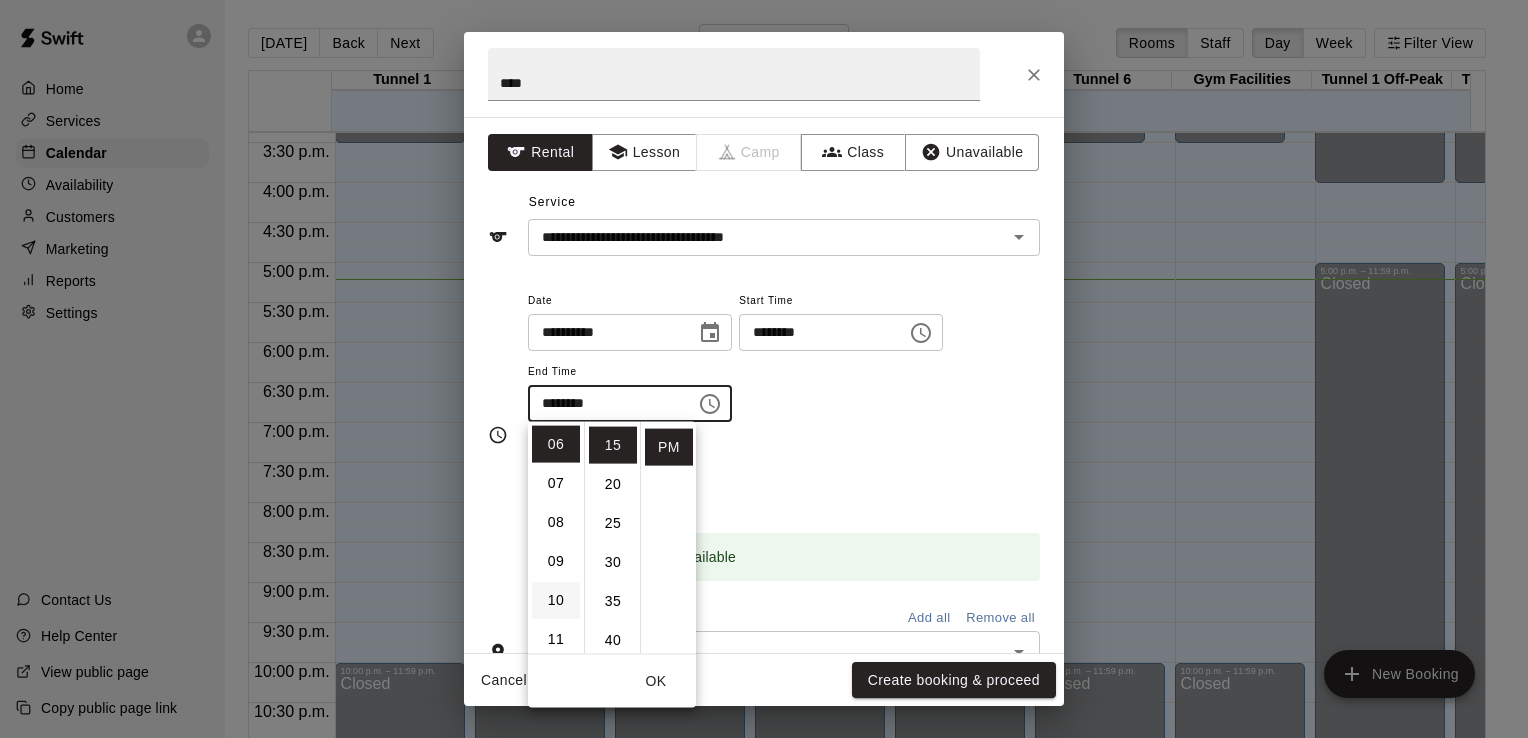 click on "10" at bounding box center (556, 600) 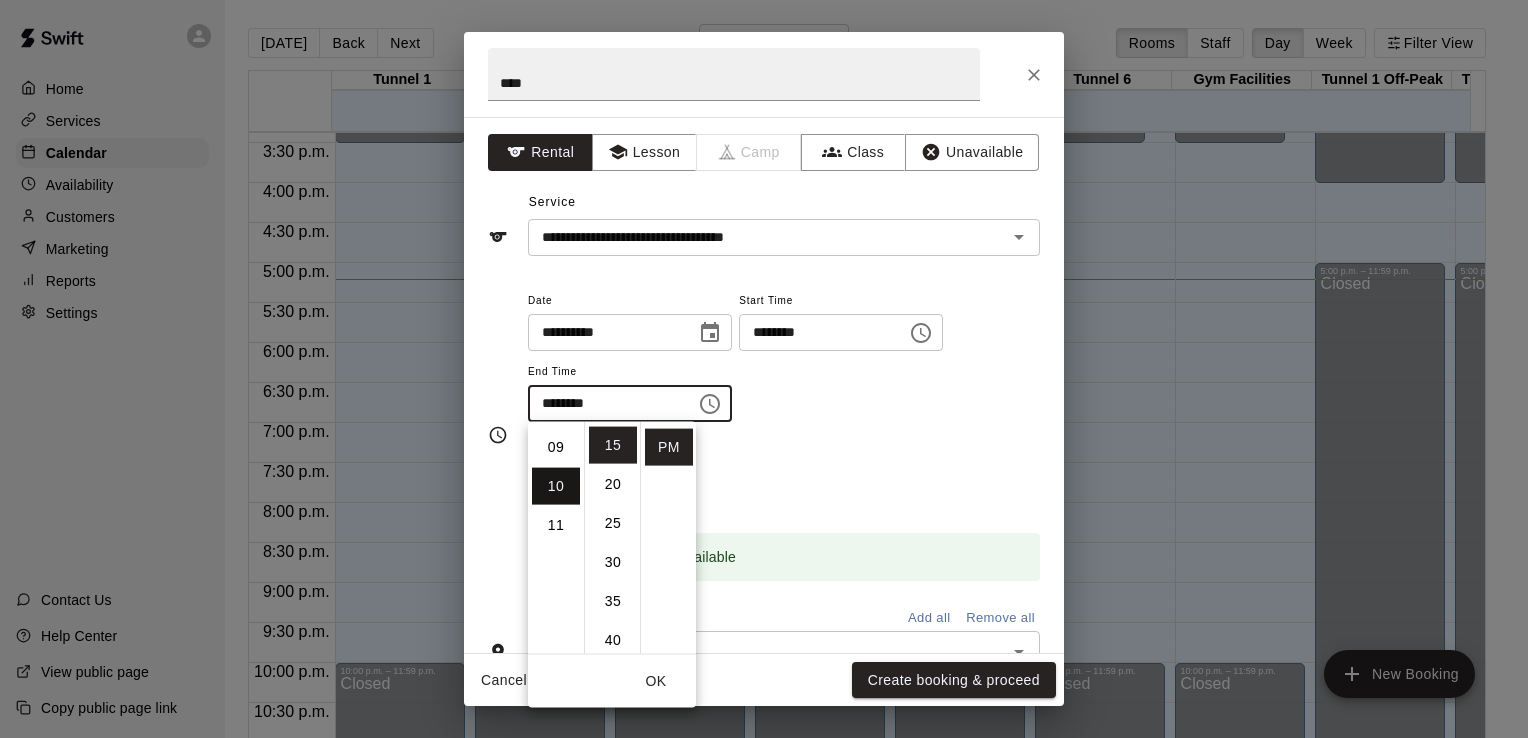 scroll, scrollTop: 390, scrollLeft: 0, axis: vertical 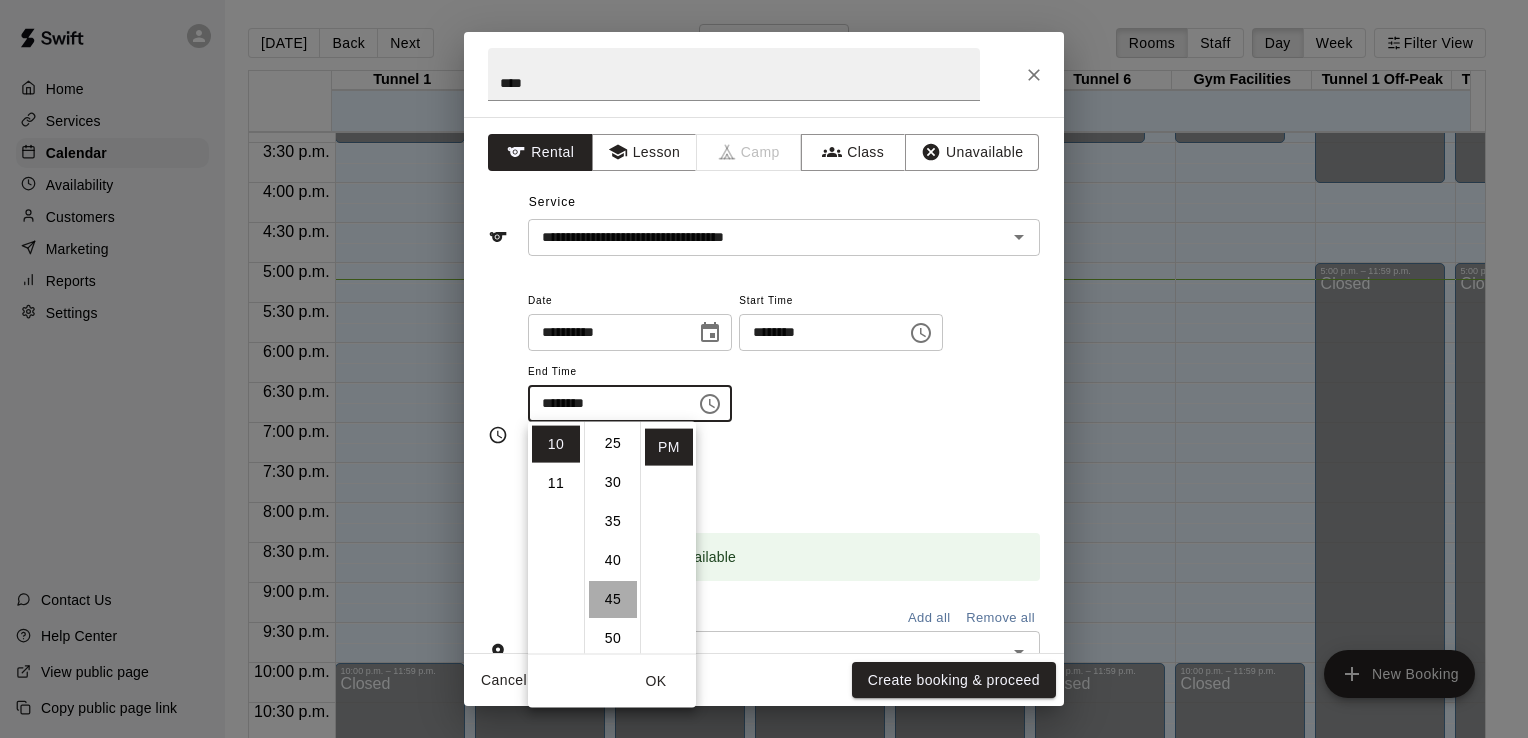click on "45" at bounding box center (613, 599) 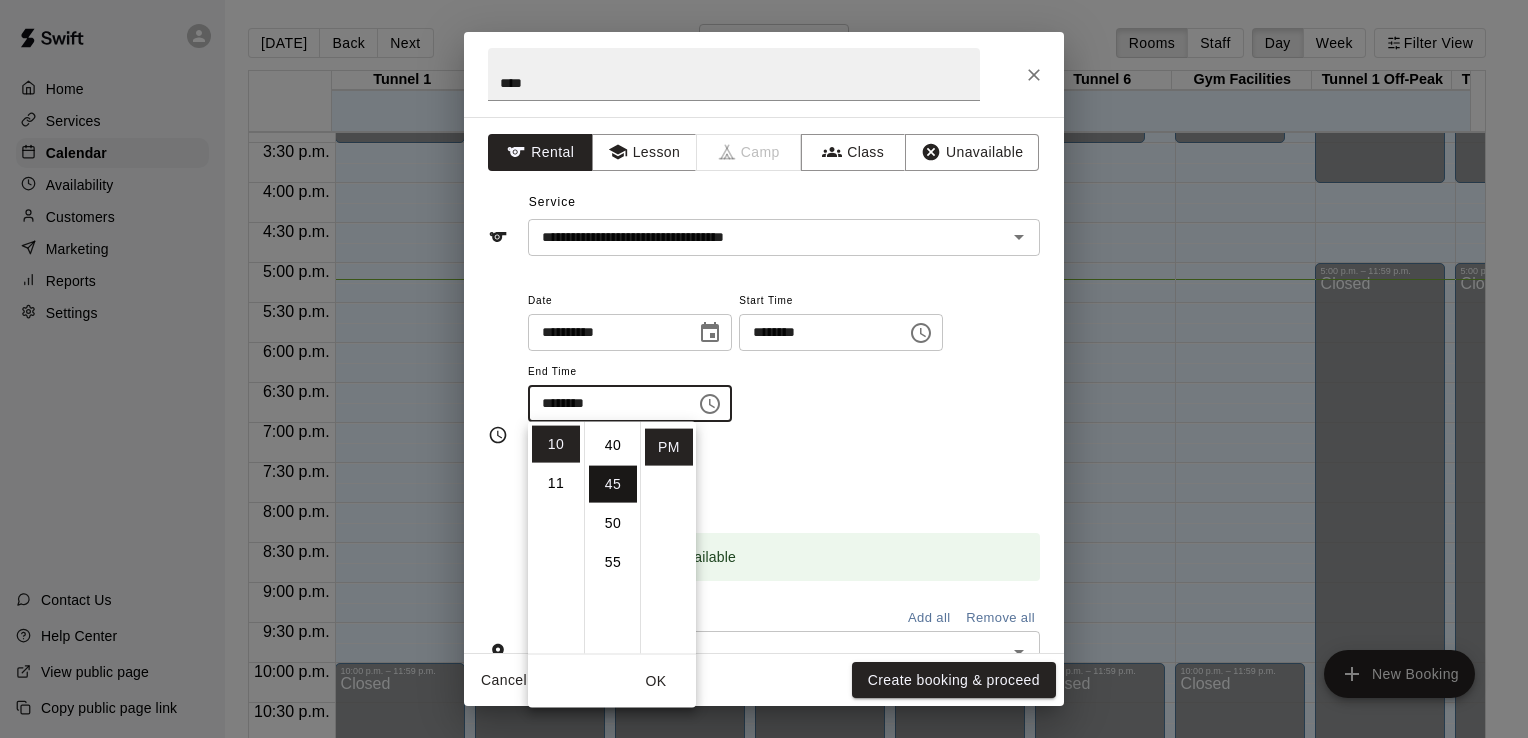 scroll, scrollTop: 351, scrollLeft: 0, axis: vertical 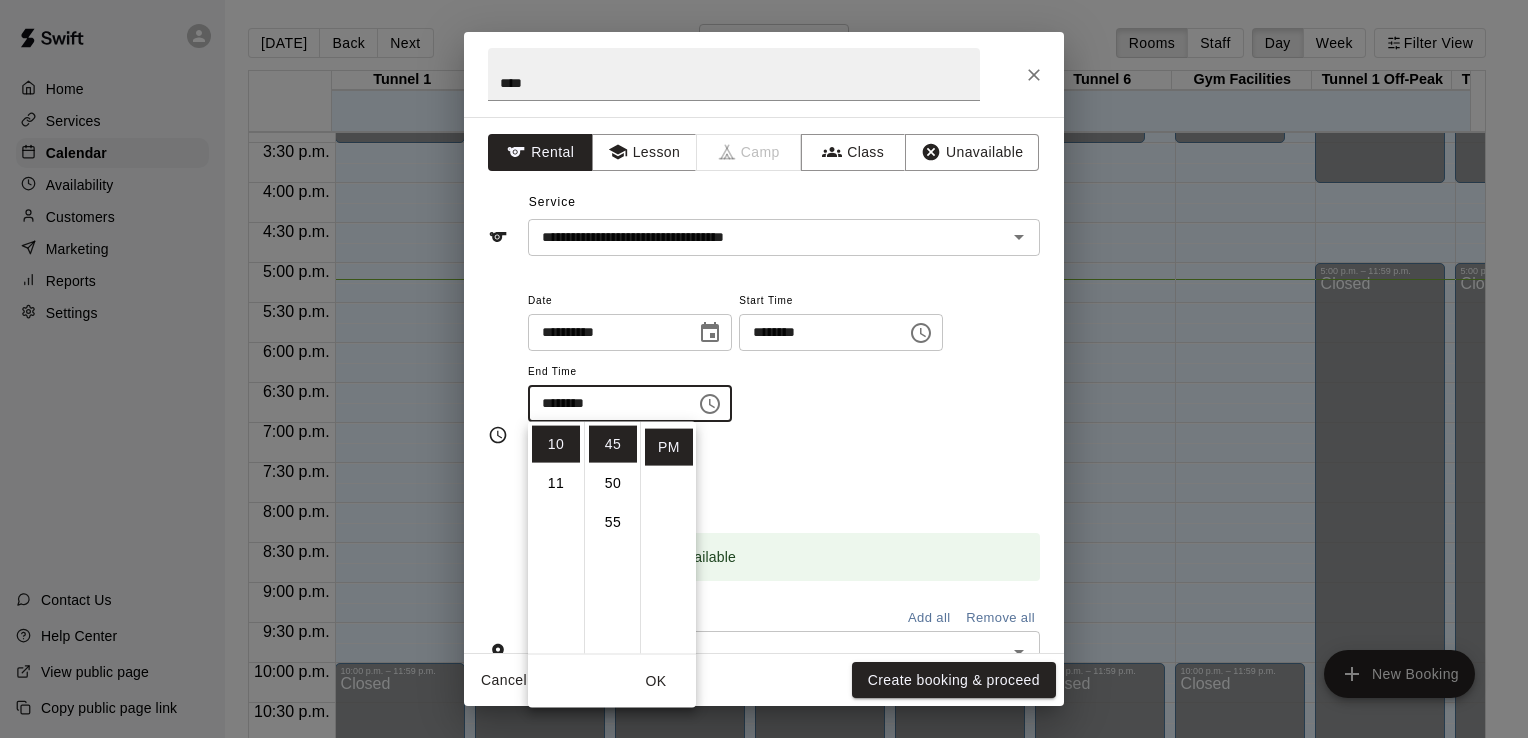 click on "Repeats No Yes" at bounding box center (784, 473) 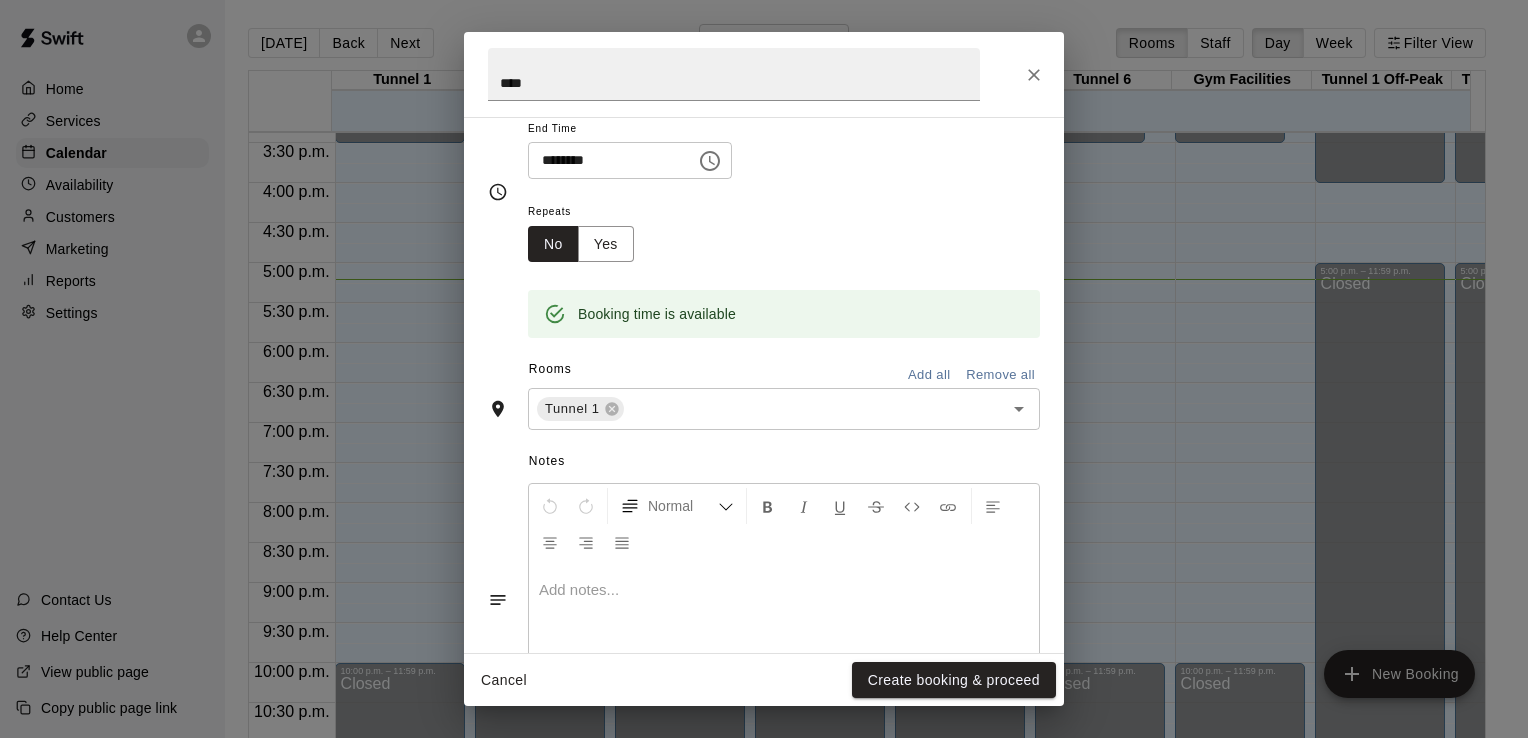 scroll, scrollTop: 242, scrollLeft: 0, axis: vertical 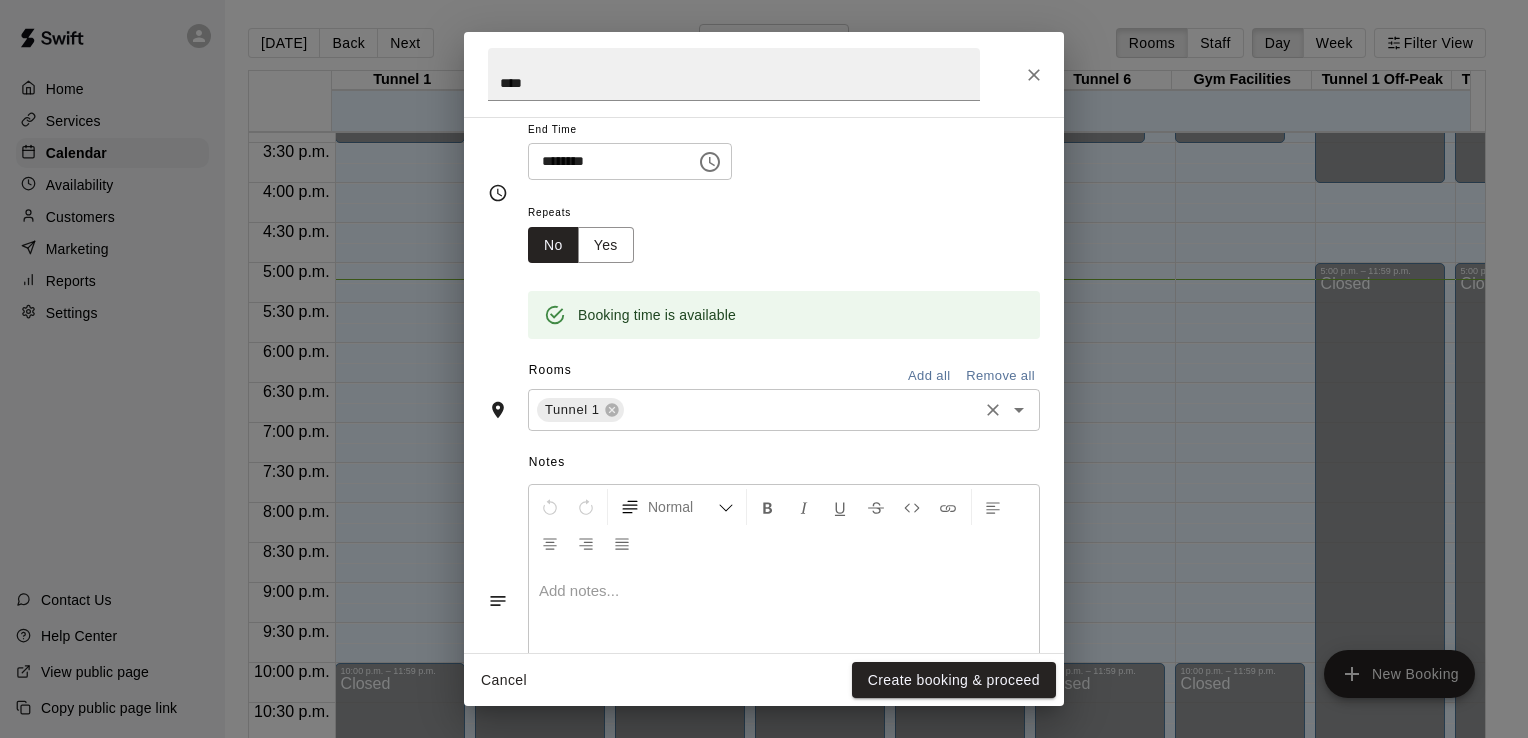 click at bounding box center [801, 410] 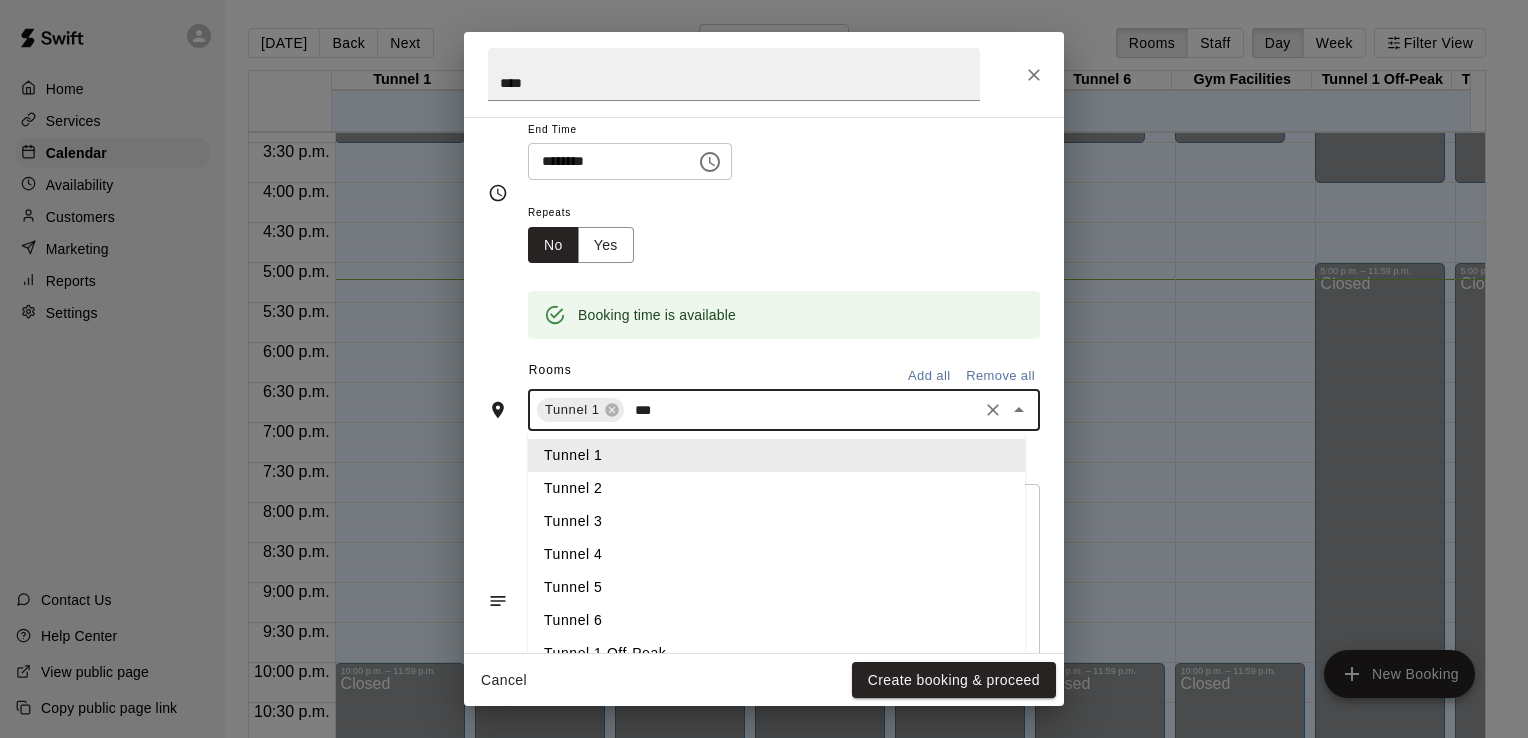 type on "****" 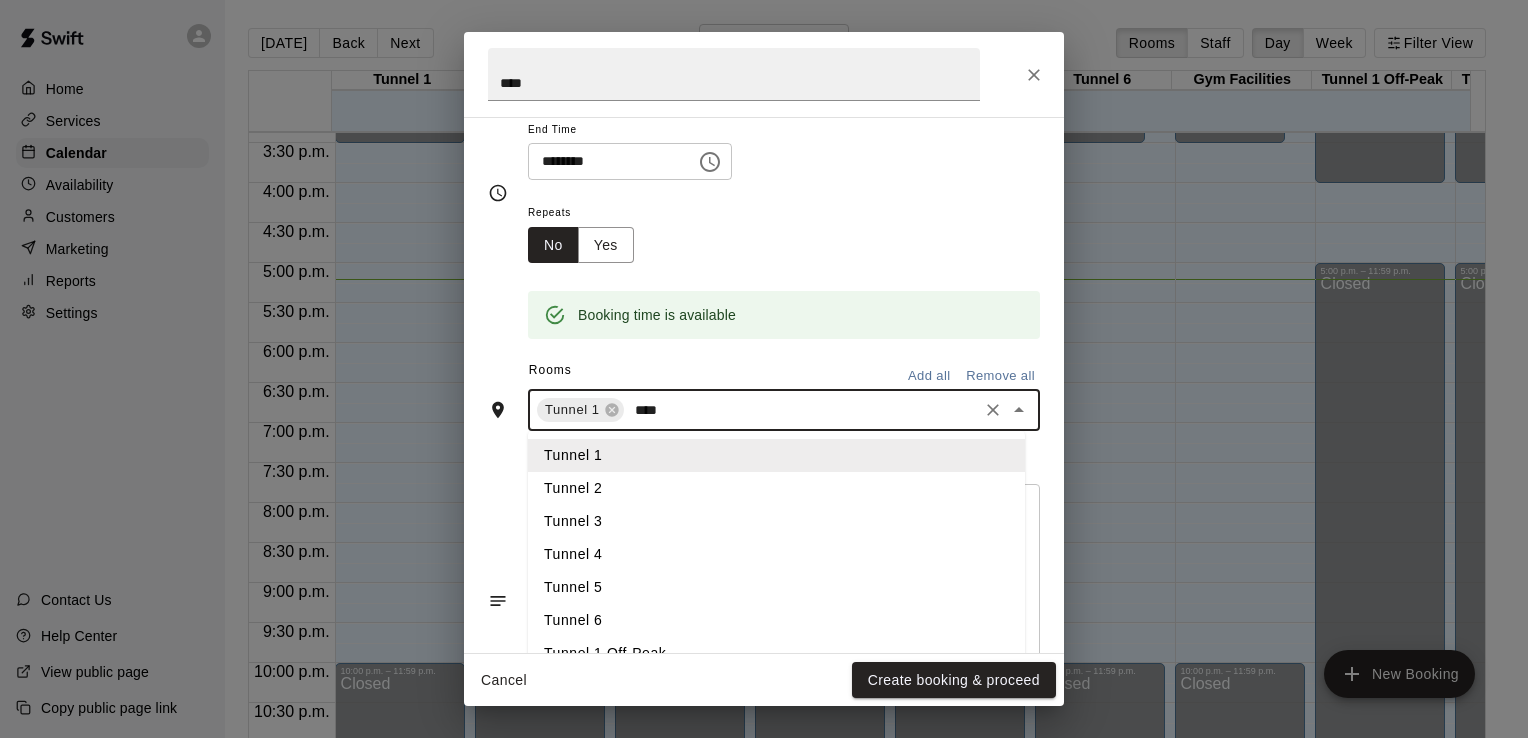 click on "Tunnel 2" at bounding box center [776, 488] 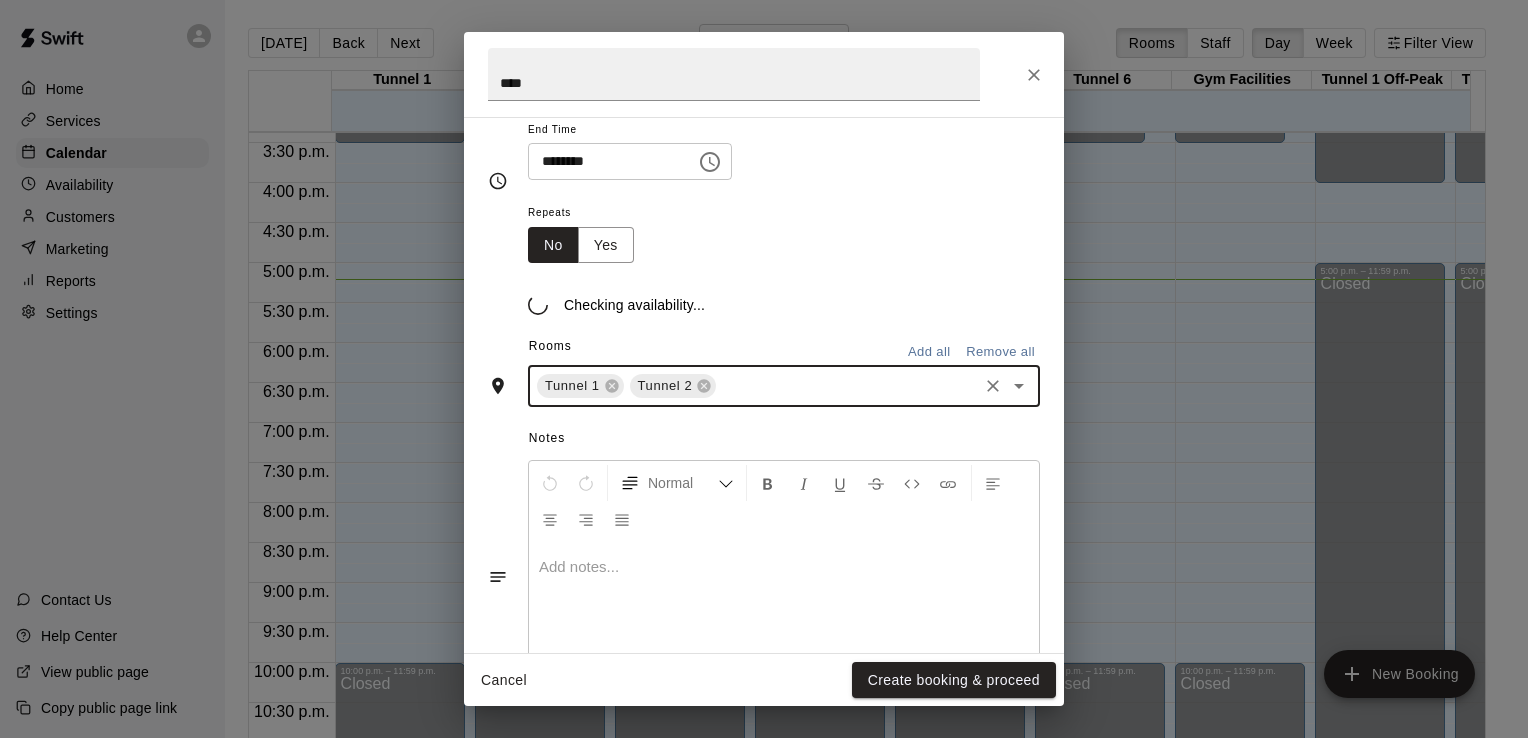 scroll, scrollTop: 242, scrollLeft: 0, axis: vertical 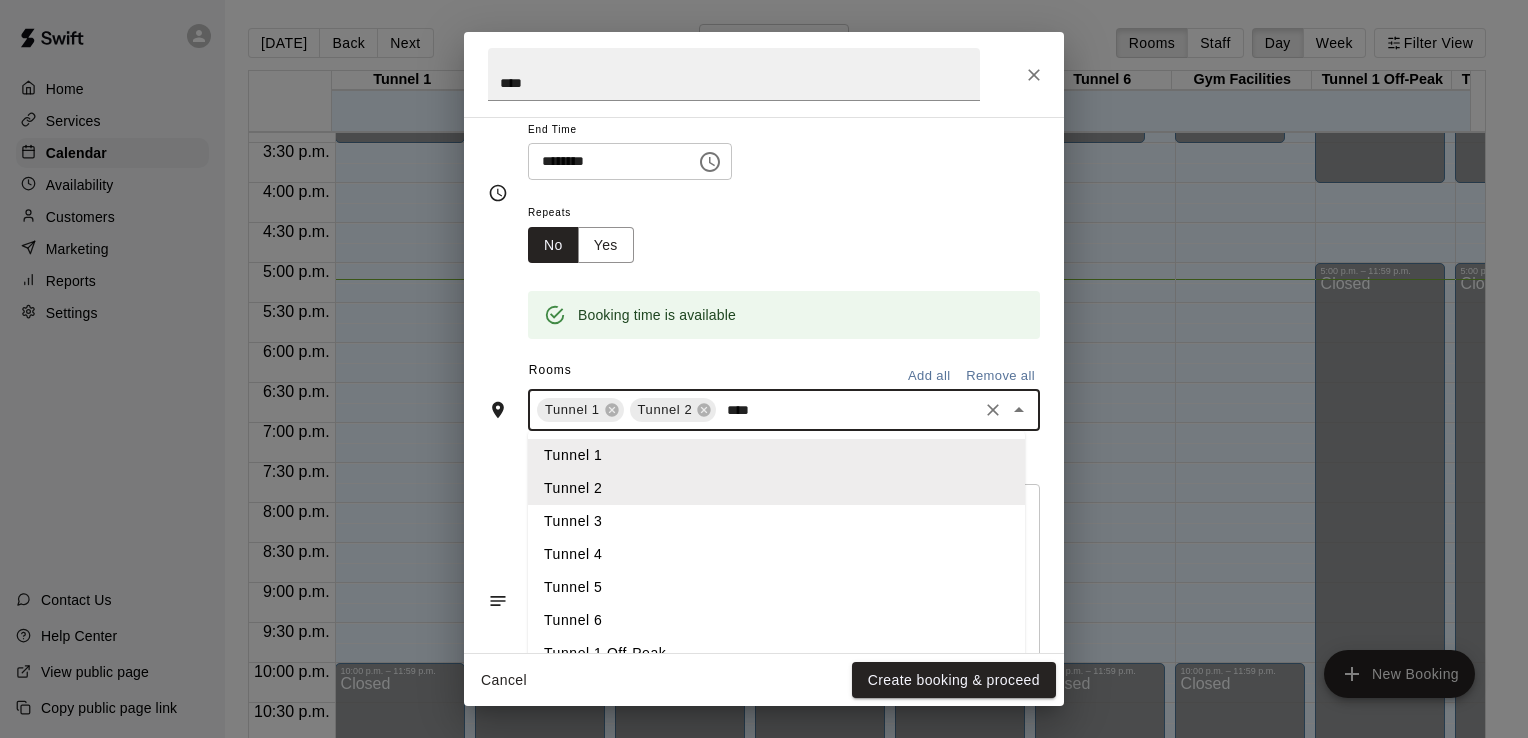 type on "*****" 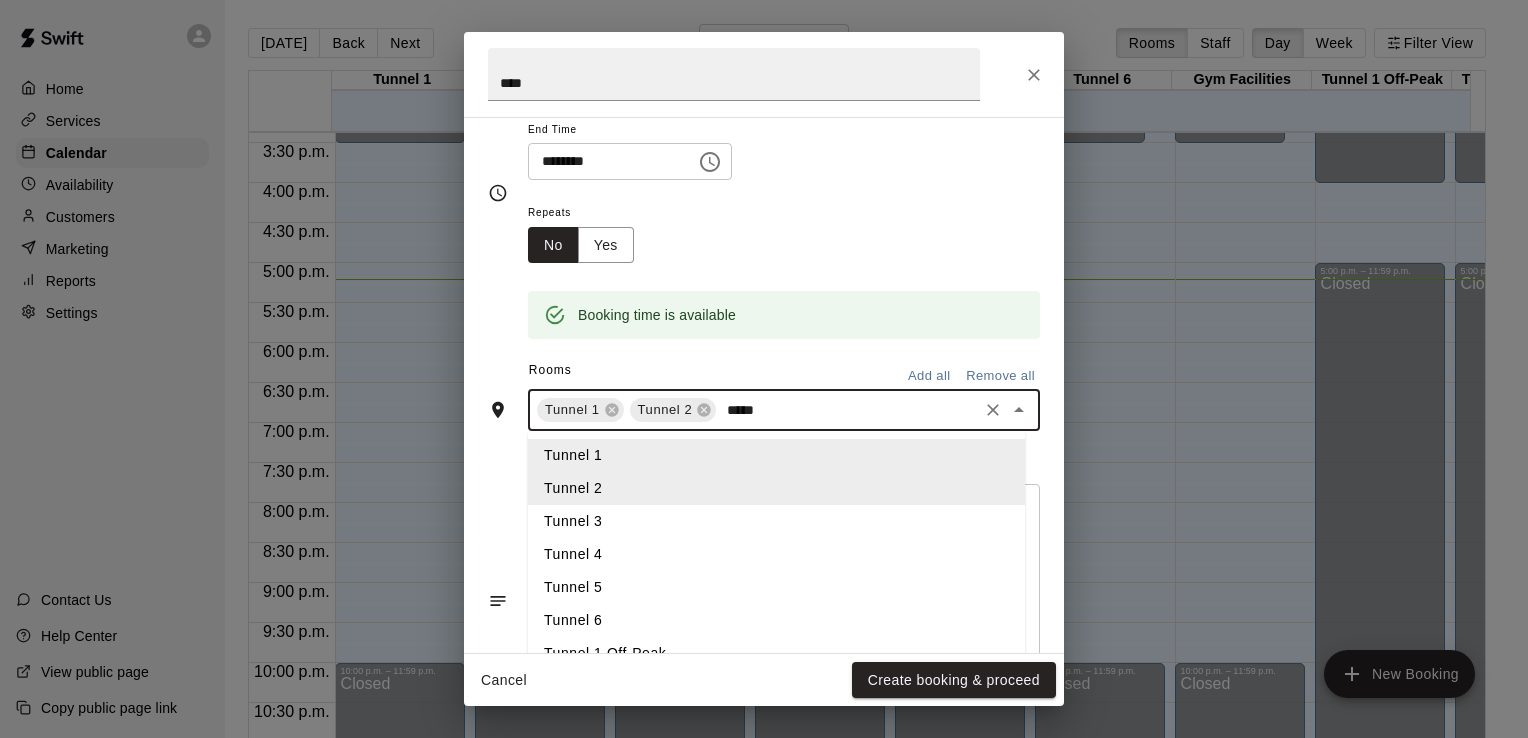 click on "Tunnel 3" at bounding box center (776, 521) 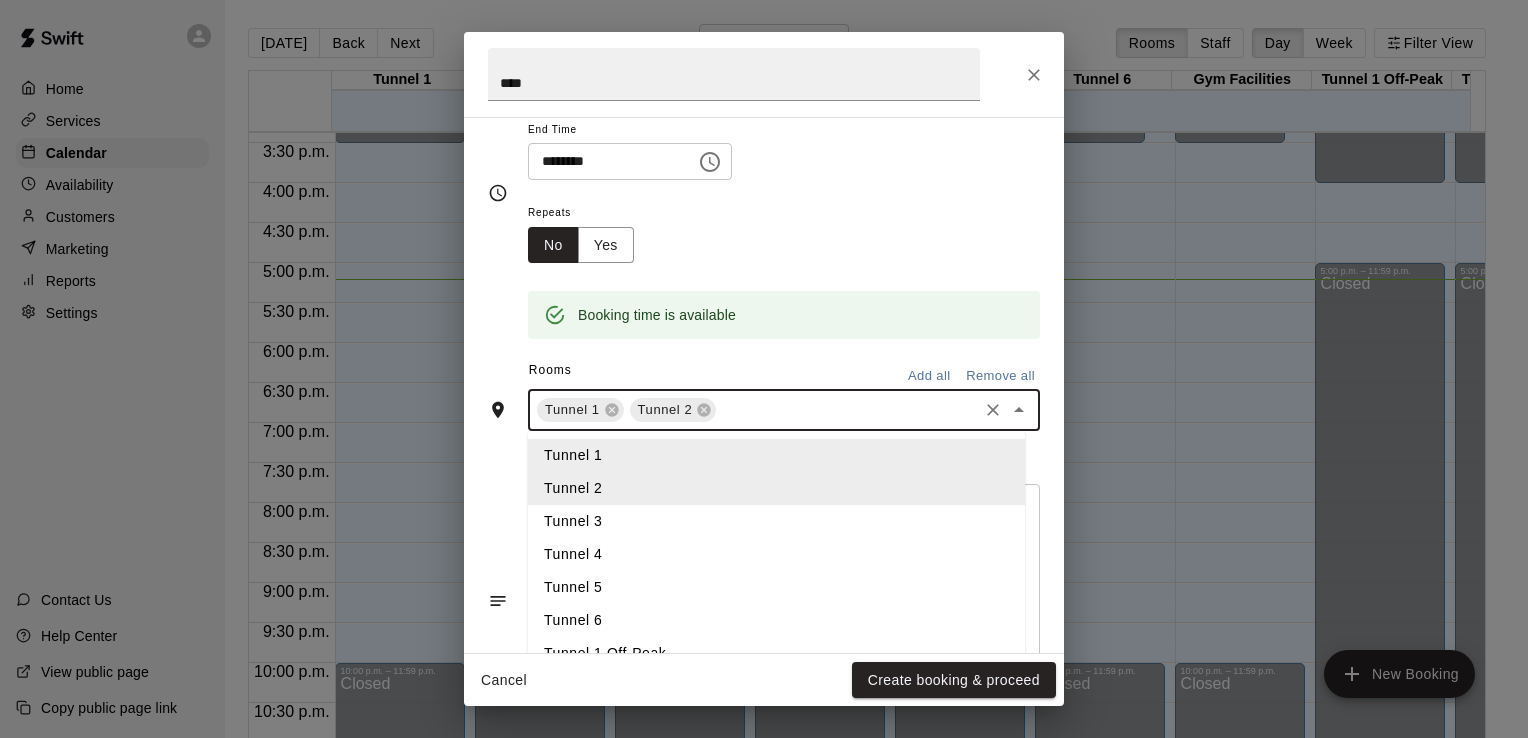 scroll, scrollTop: 242, scrollLeft: 0, axis: vertical 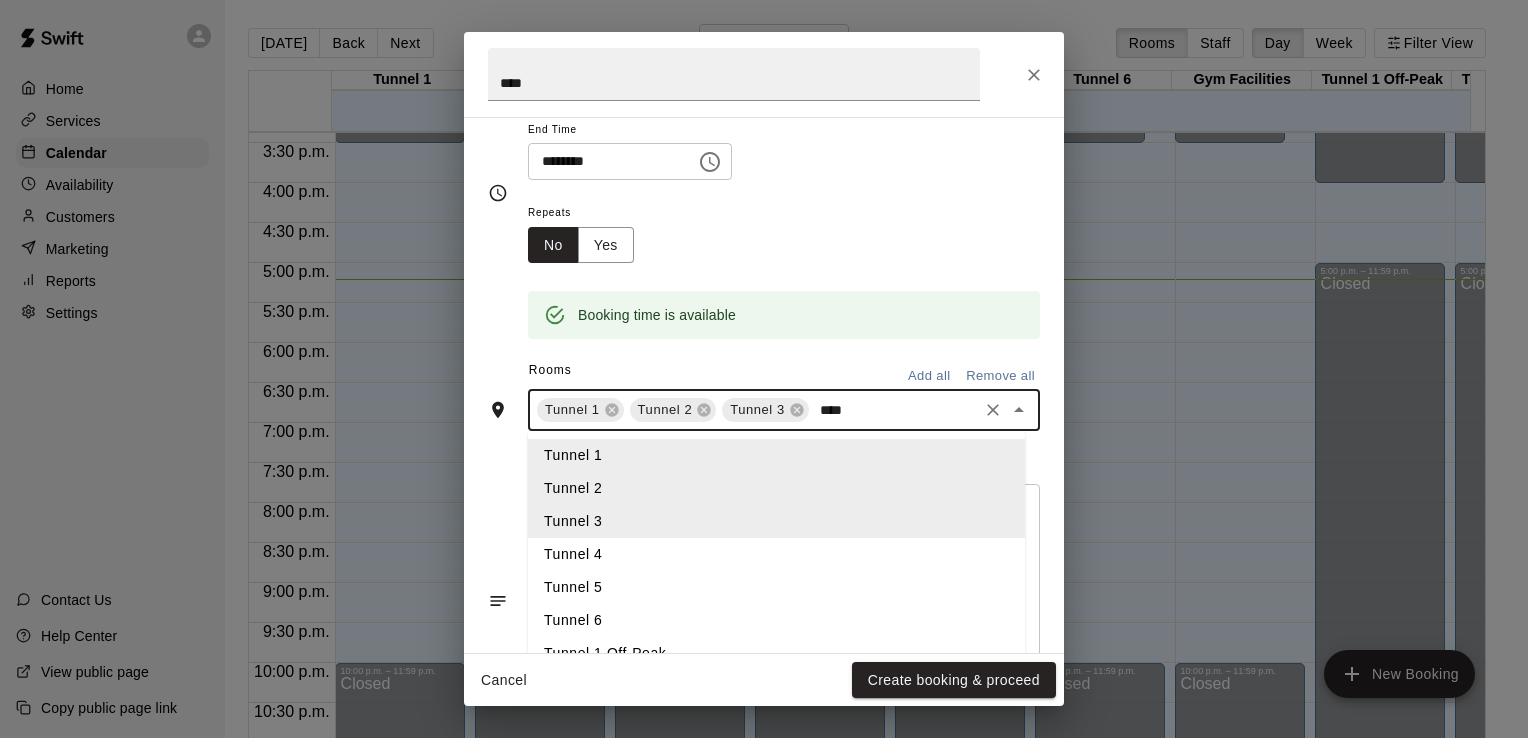 type on "*****" 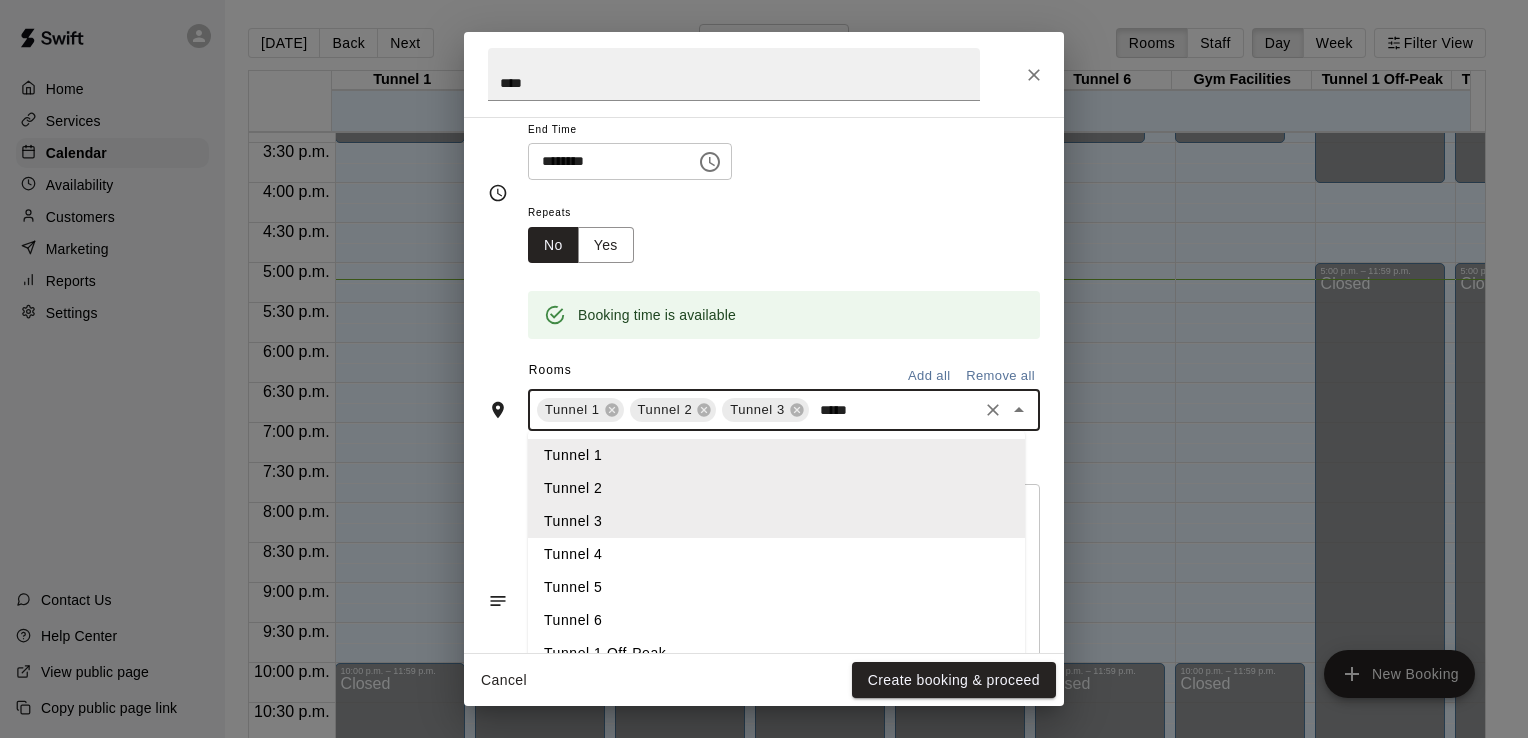 click on "Tunnel 4" at bounding box center [776, 554] 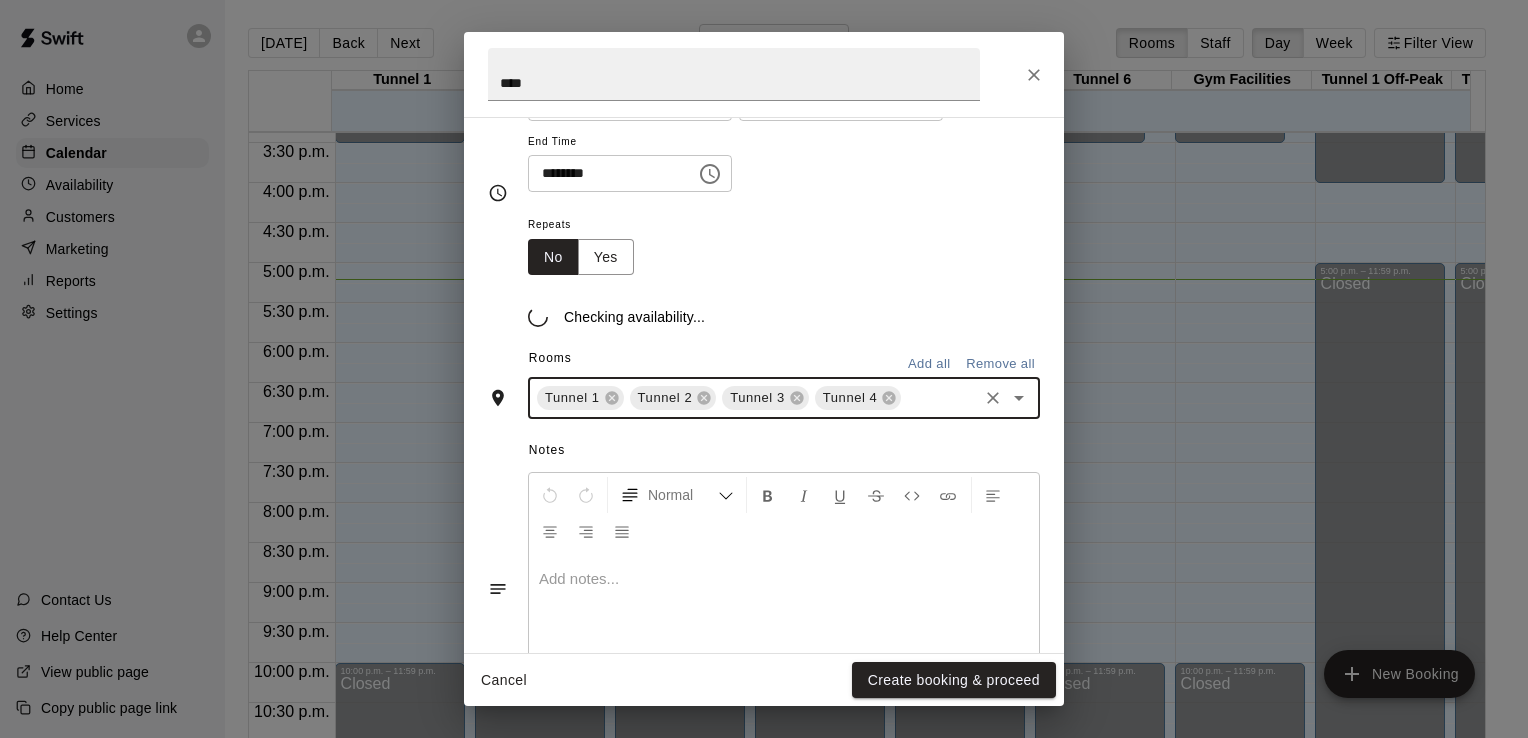 scroll, scrollTop: 242, scrollLeft: 0, axis: vertical 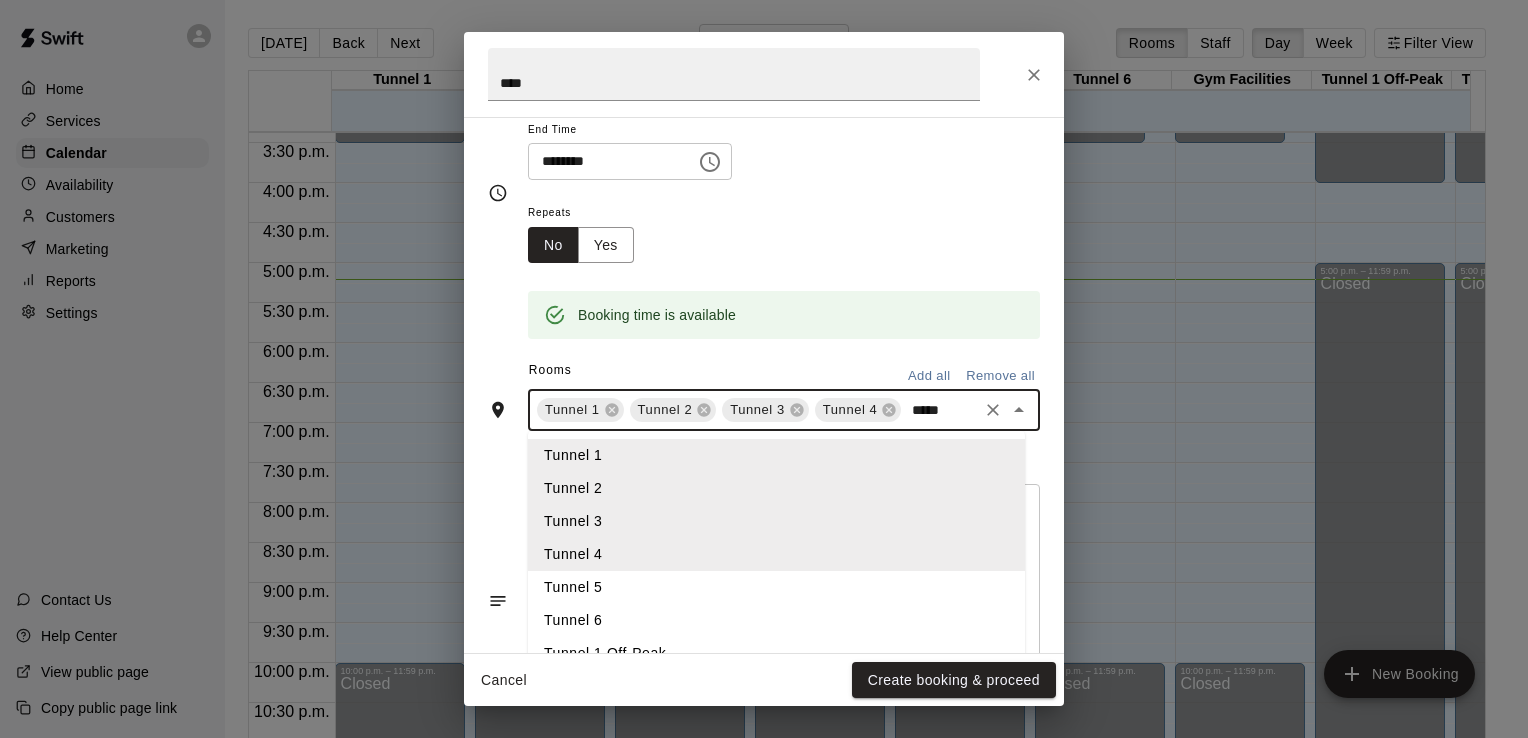 type on "******" 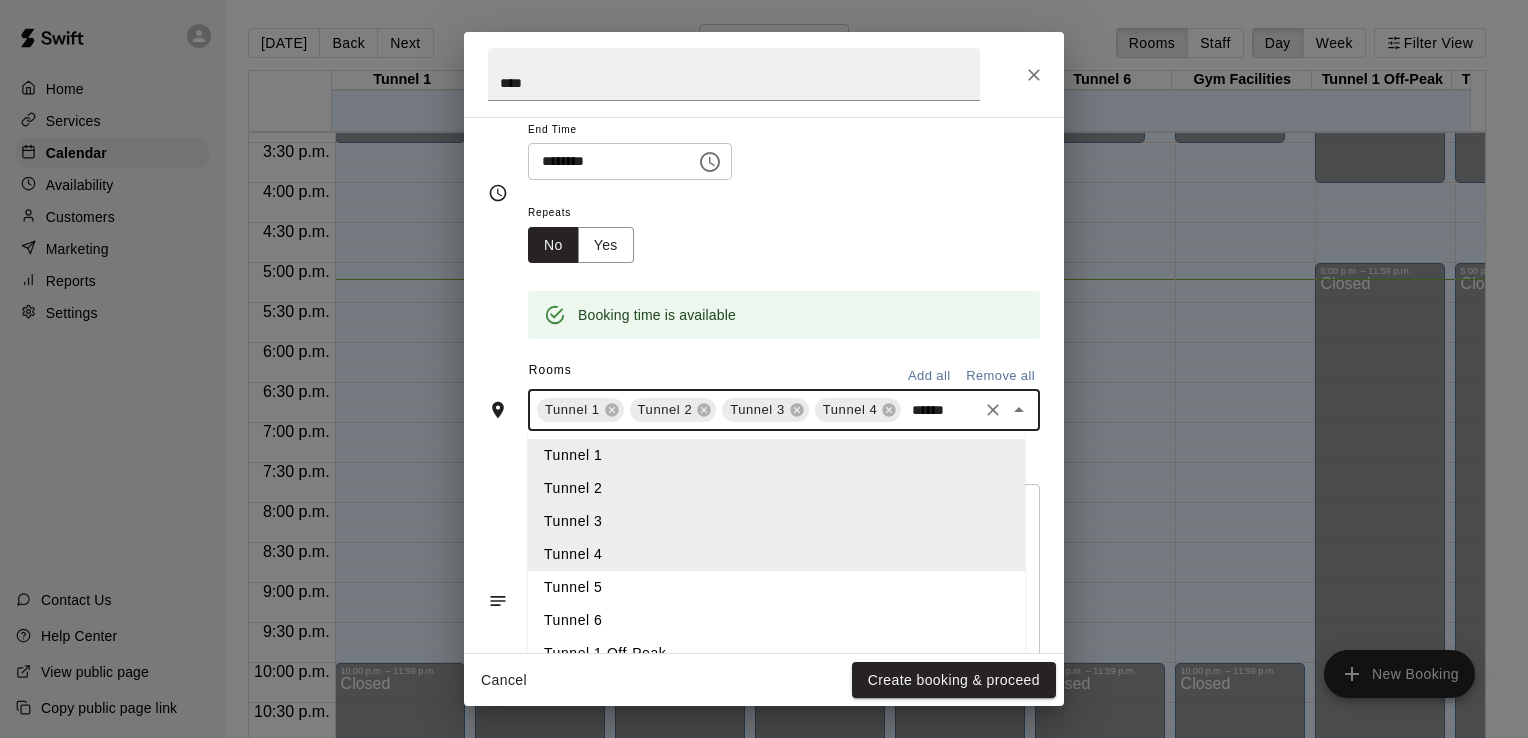 click on "Tunnel 5" at bounding box center [776, 587] 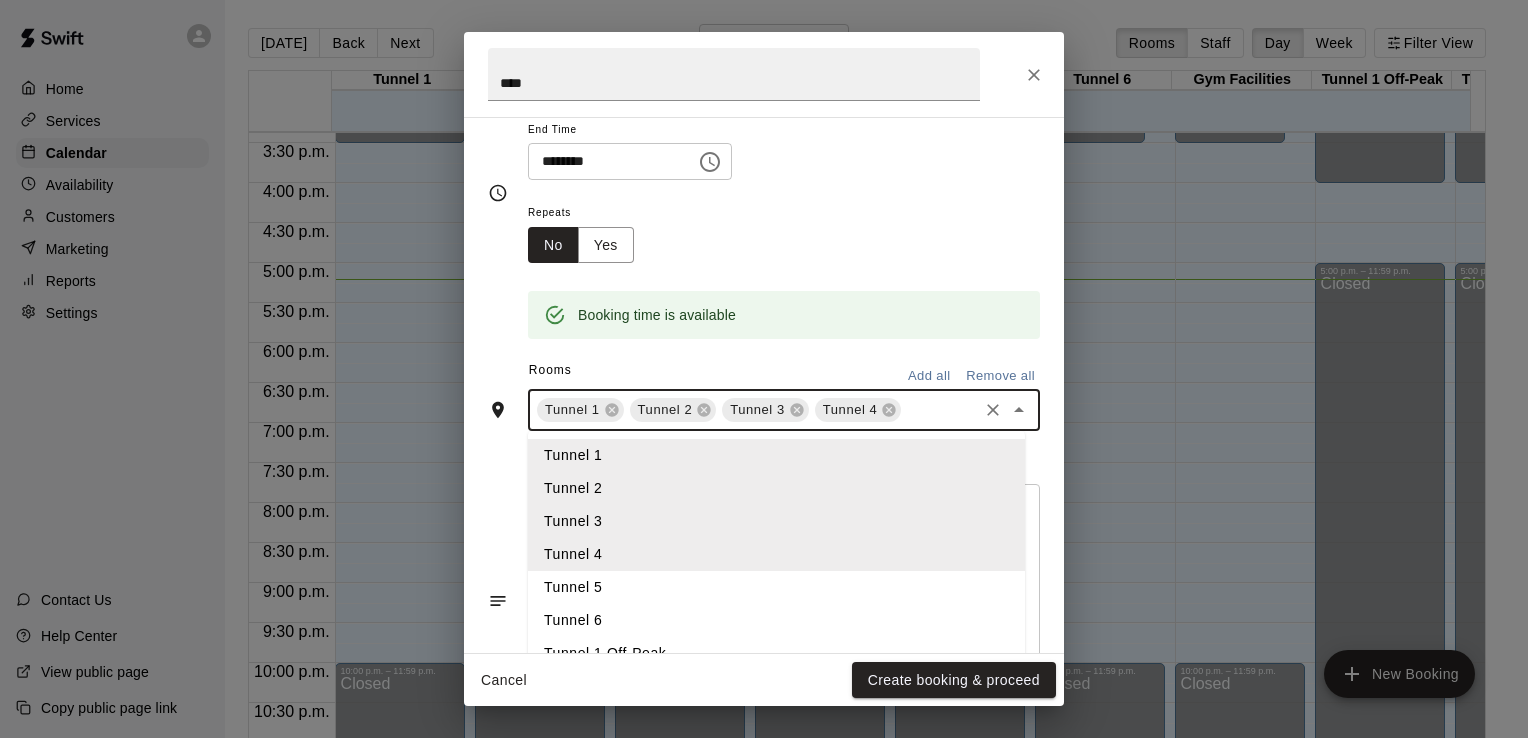scroll, scrollTop: 242, scrollLeft: 0, axis: vertical 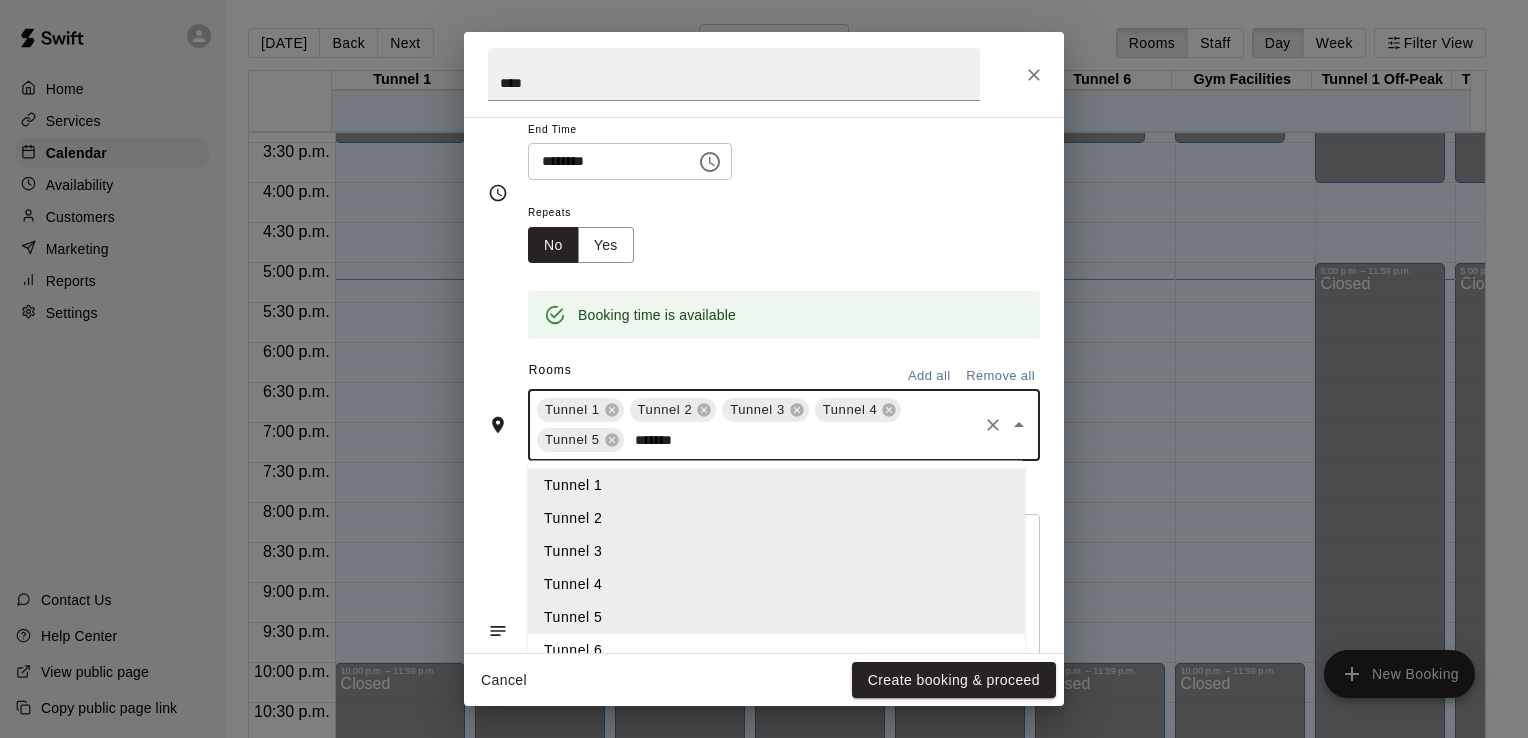 type on "********" 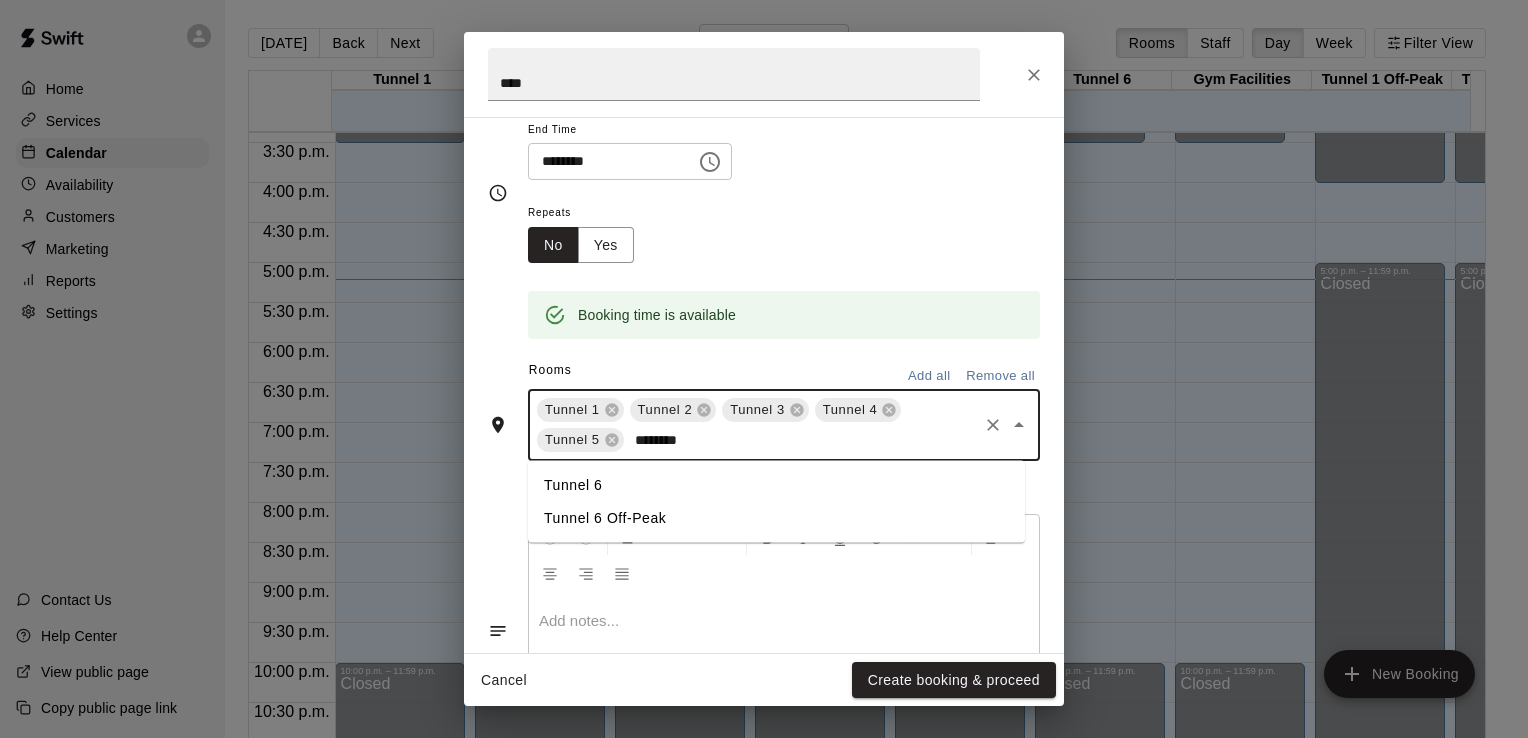 click on "Tunnel 6" at bounding box center [776, 485] 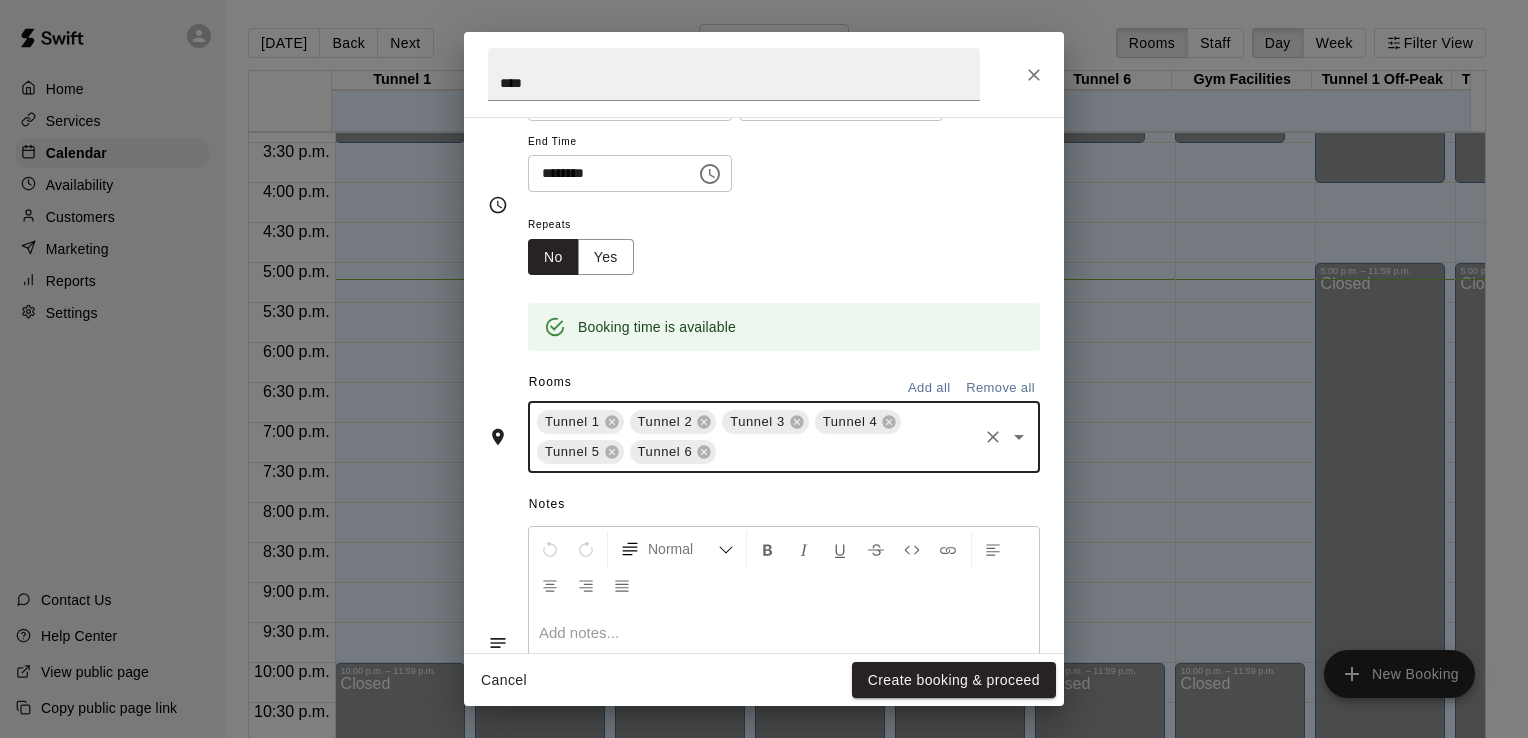 scroll, scrollTop: 242, scrollLeft: 0, axis: vertical 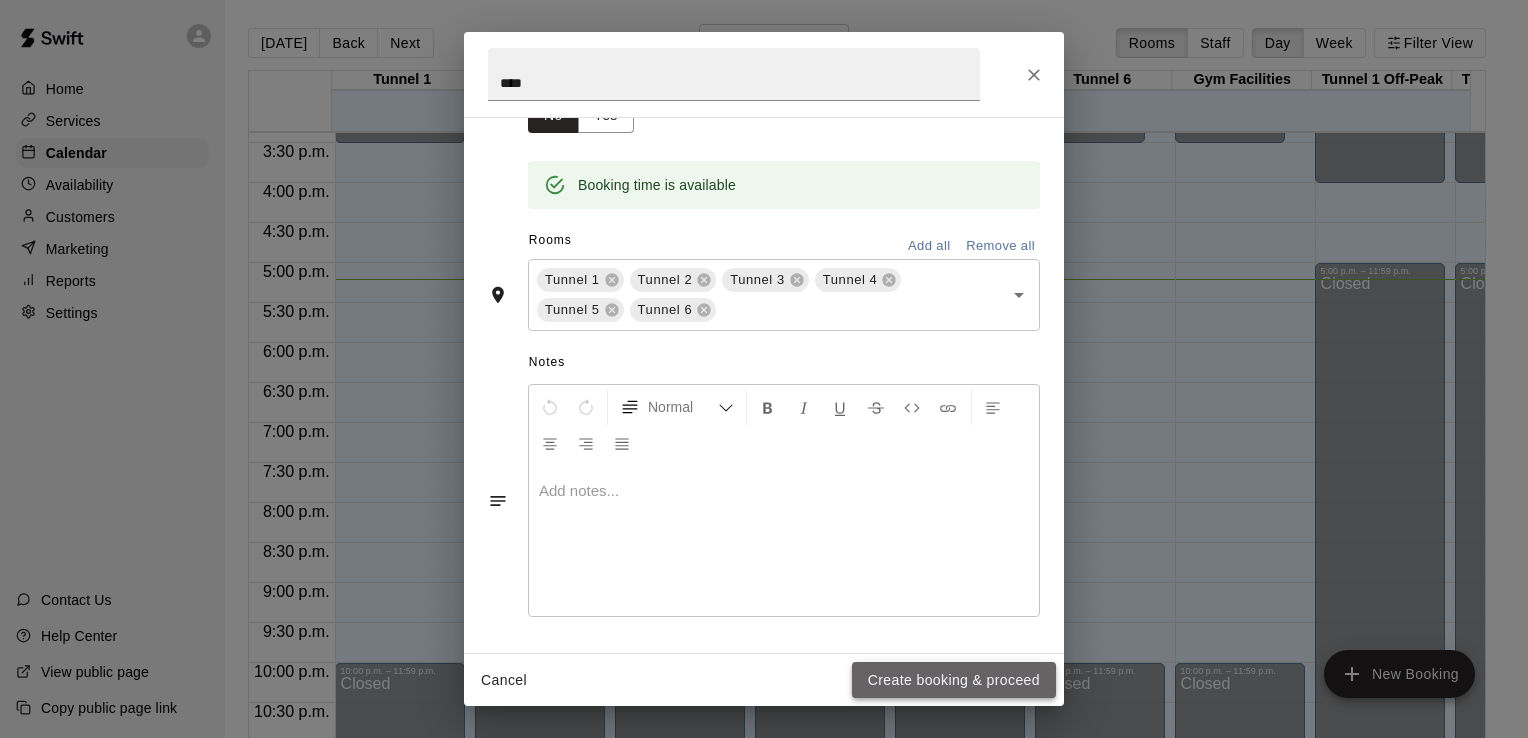 click on "Create booking & proceed" at bounding box center (954, 680) 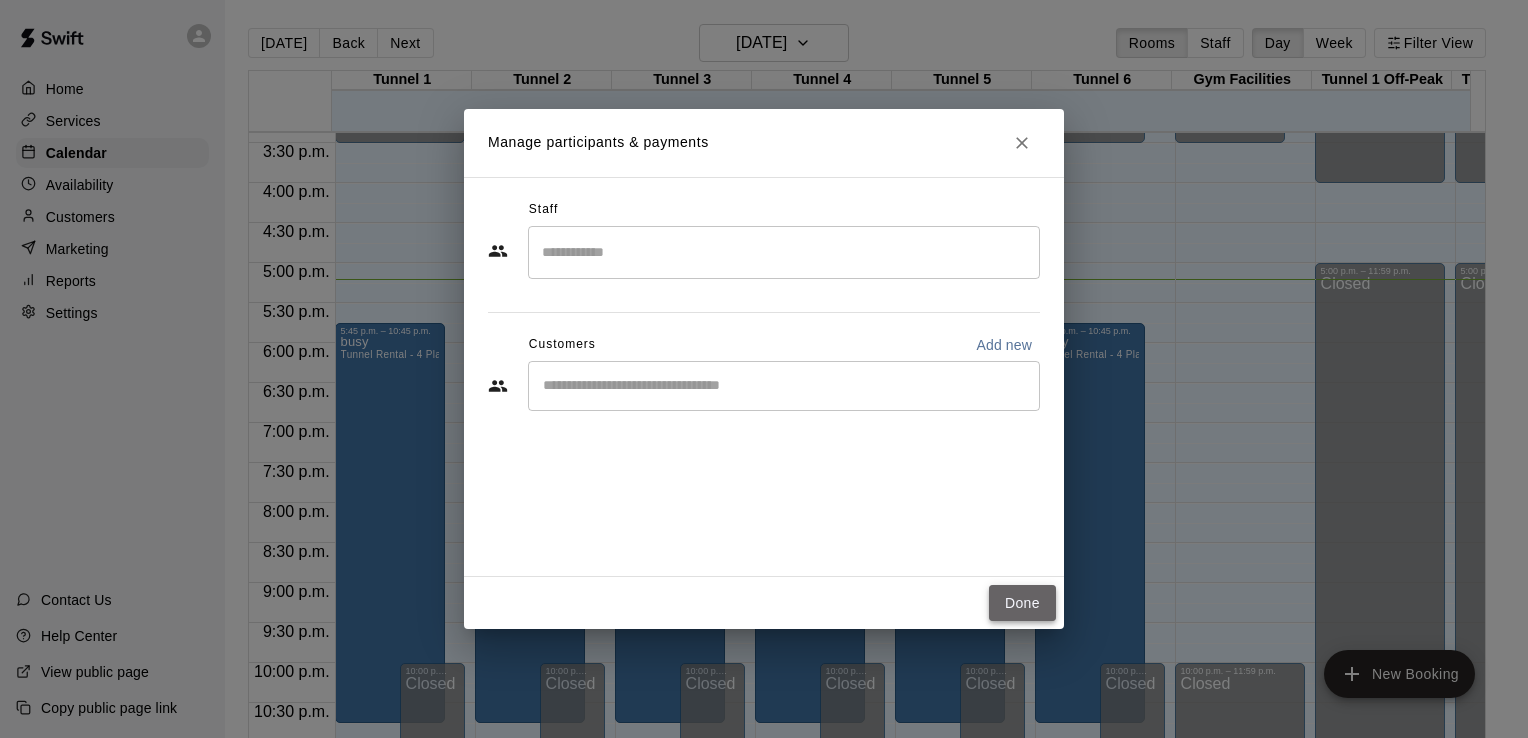 click on "Done" at bounding box center [1022, 603] 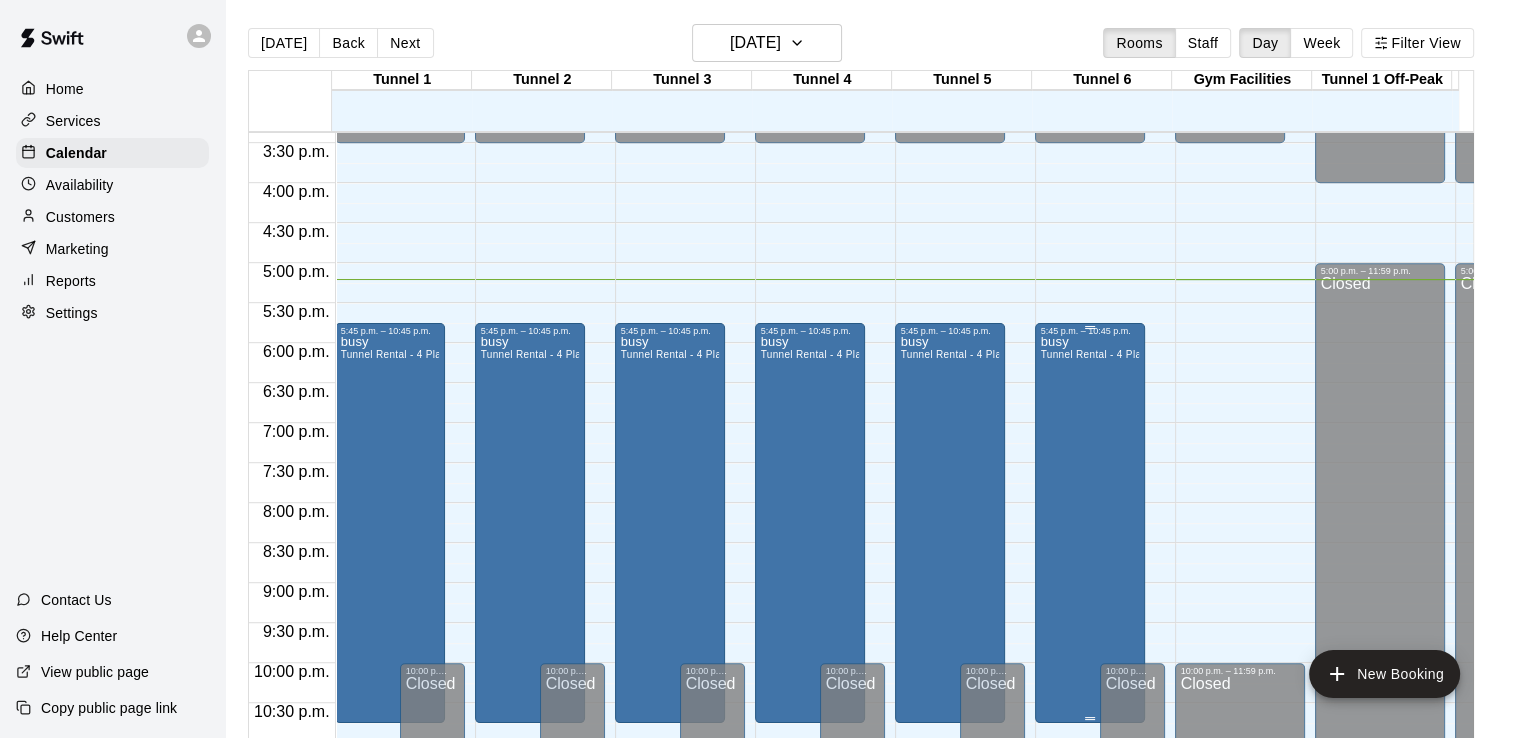 click on "busy Tunnel Rental - 4 Players Per Tunnel" at bounding box center (1090, 705) 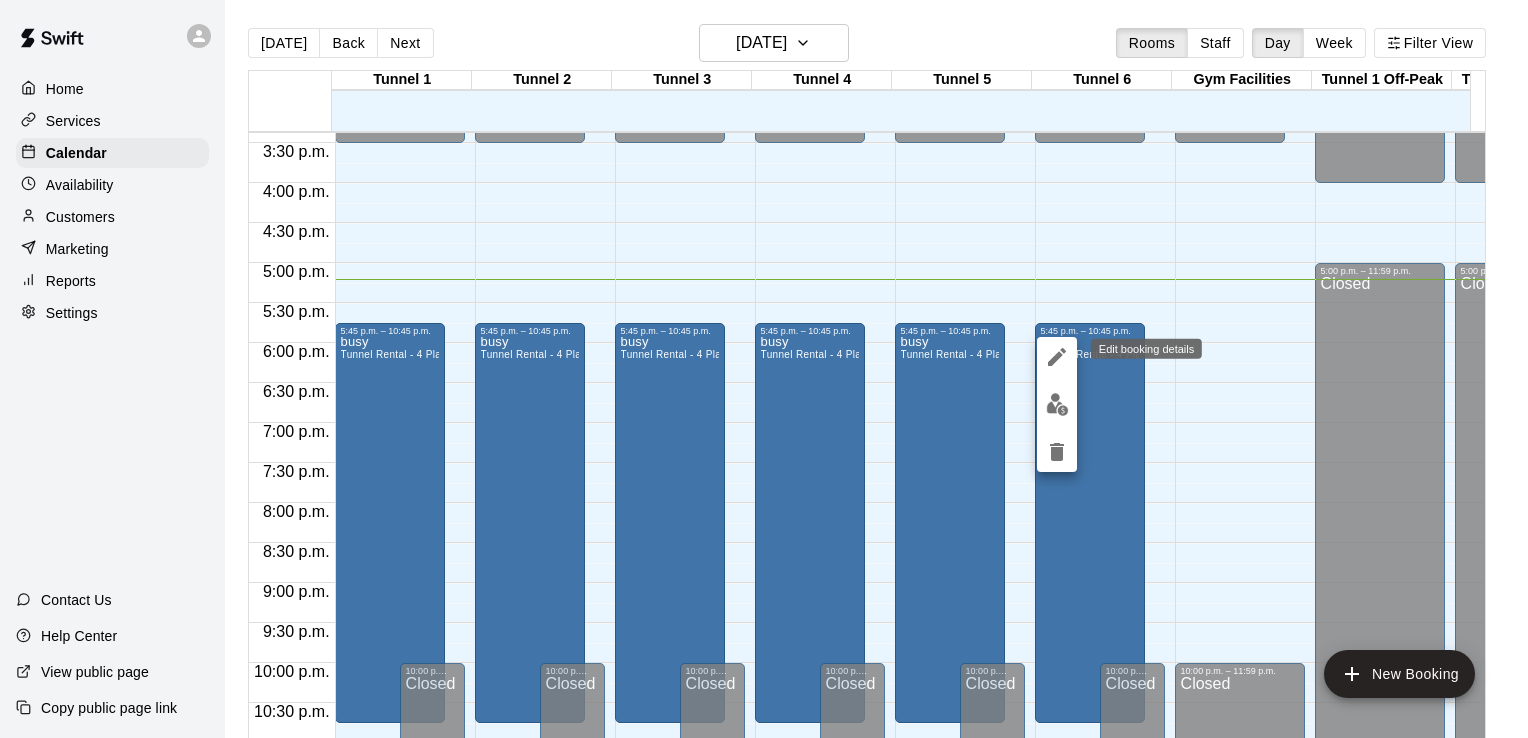 click 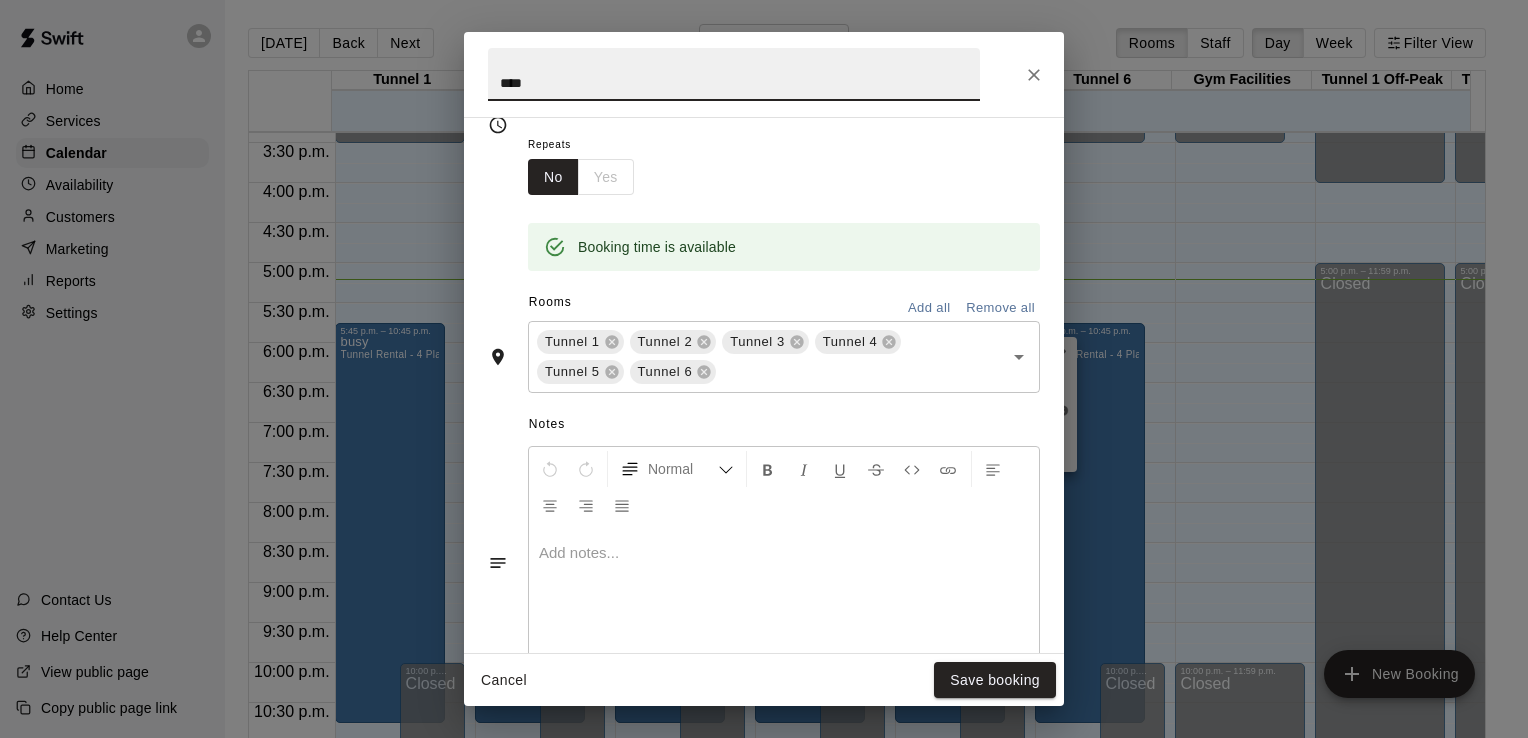 scroll, scrollTop: 311, scrollLeft: 0, axis: vertical 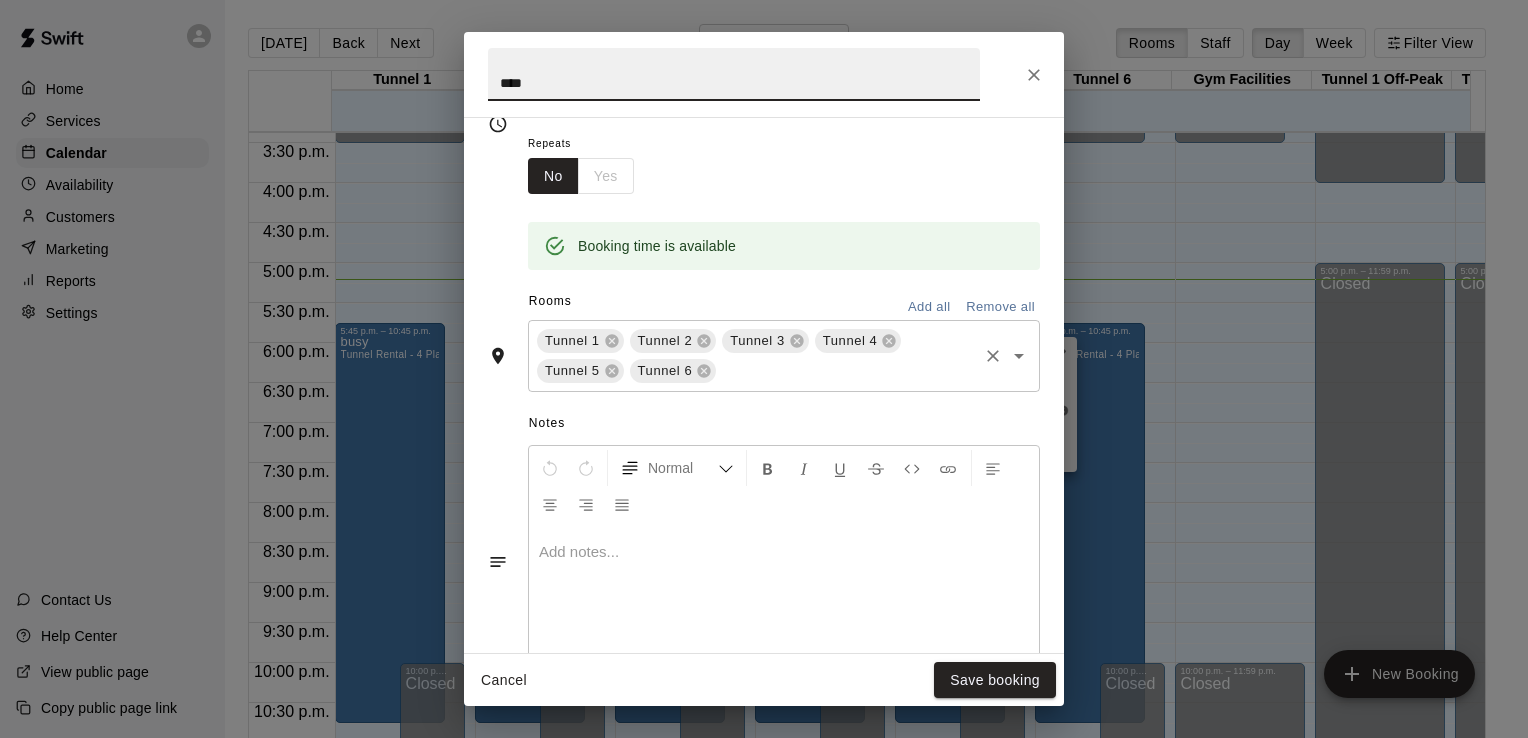 click at bounding box center [847, 371] 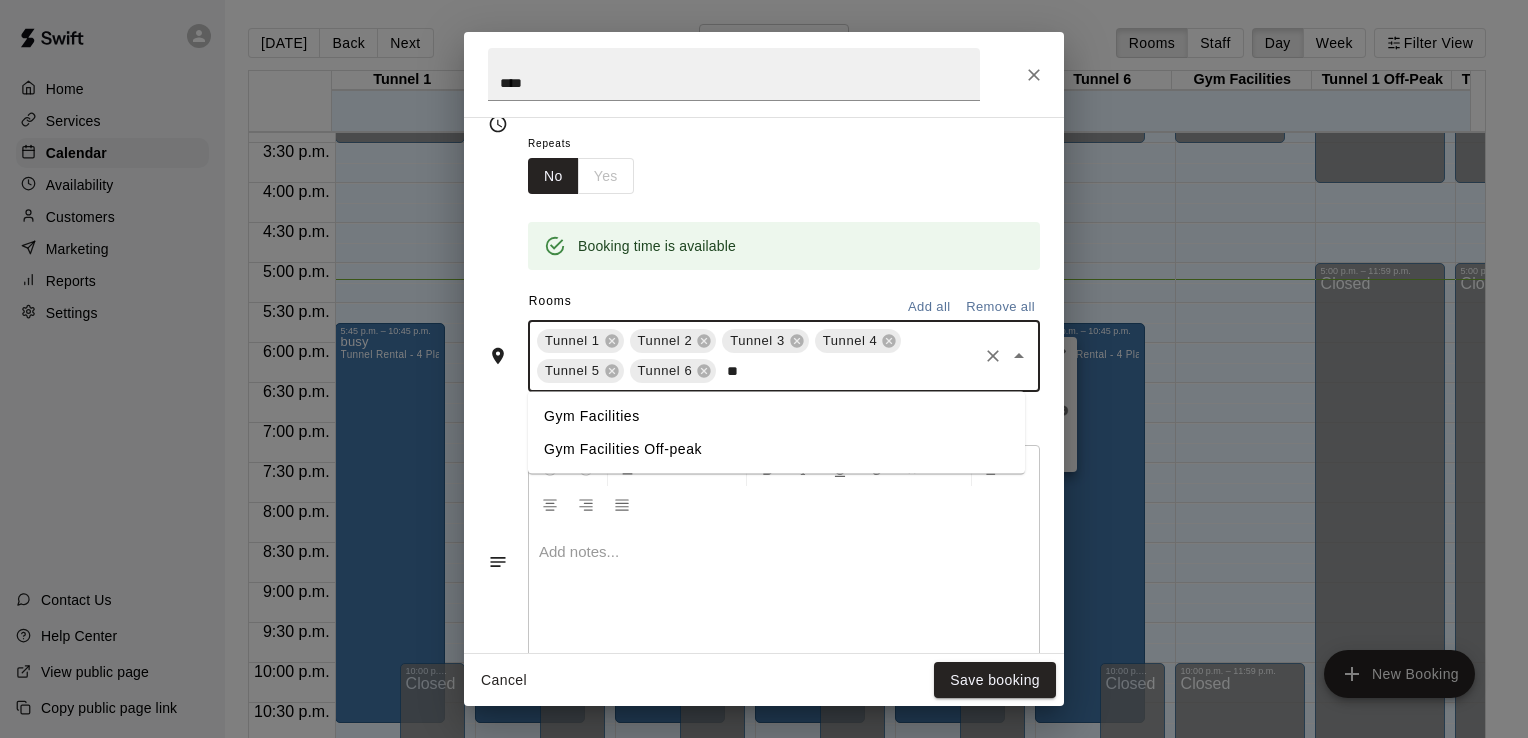 type on "***" 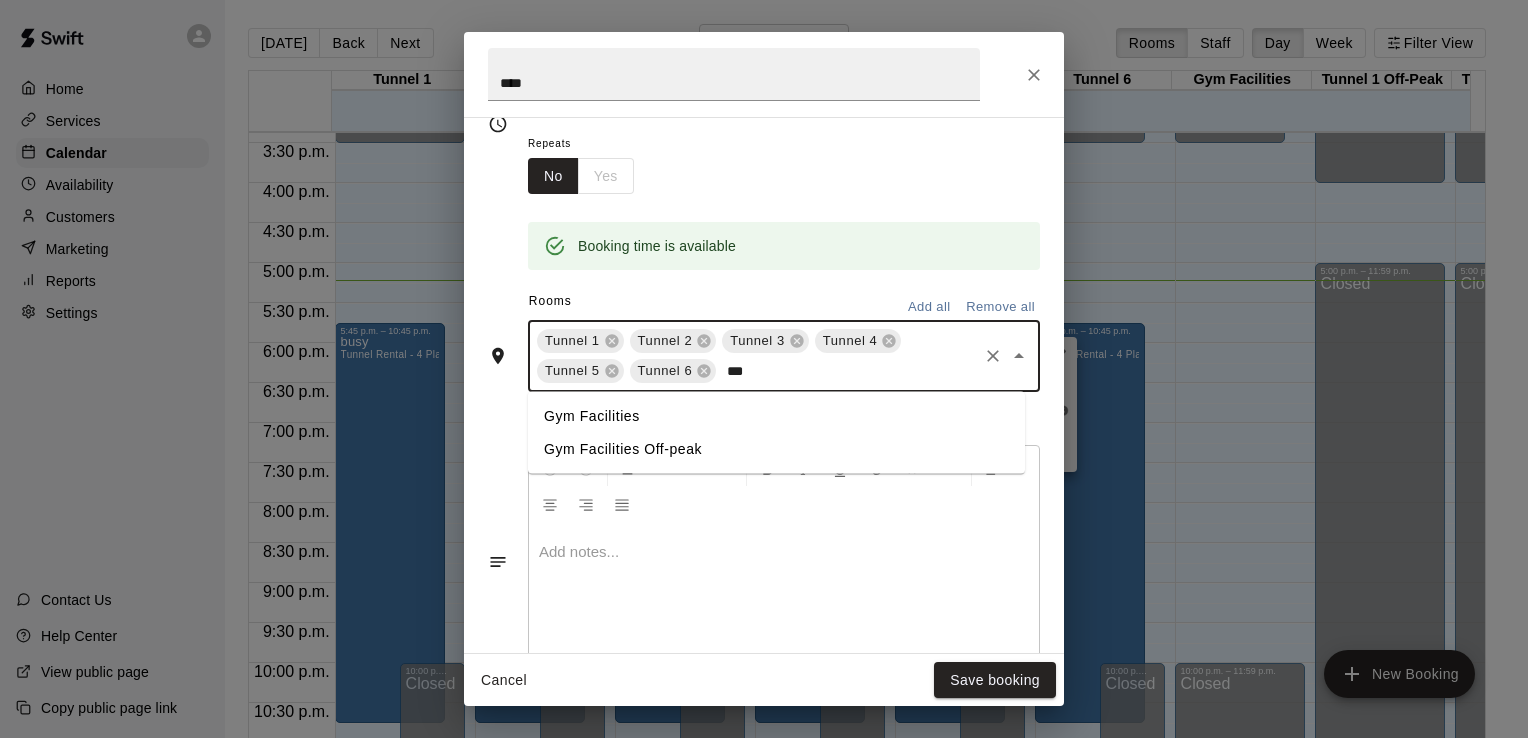 click on "Gym Facilities" at bounding box center [776, 416] 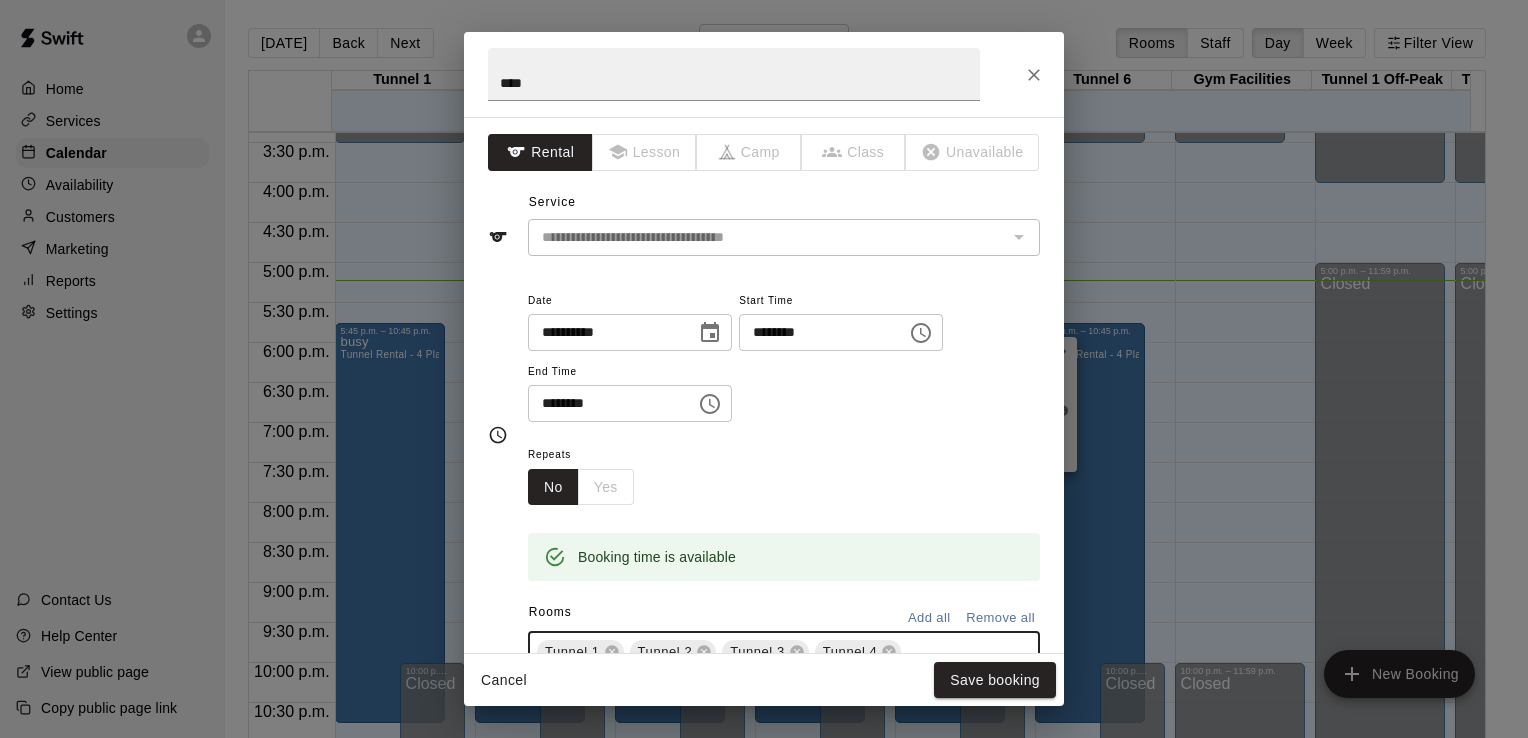 scroll, scrollTop: 0, scrollLeft: 0, axis: both 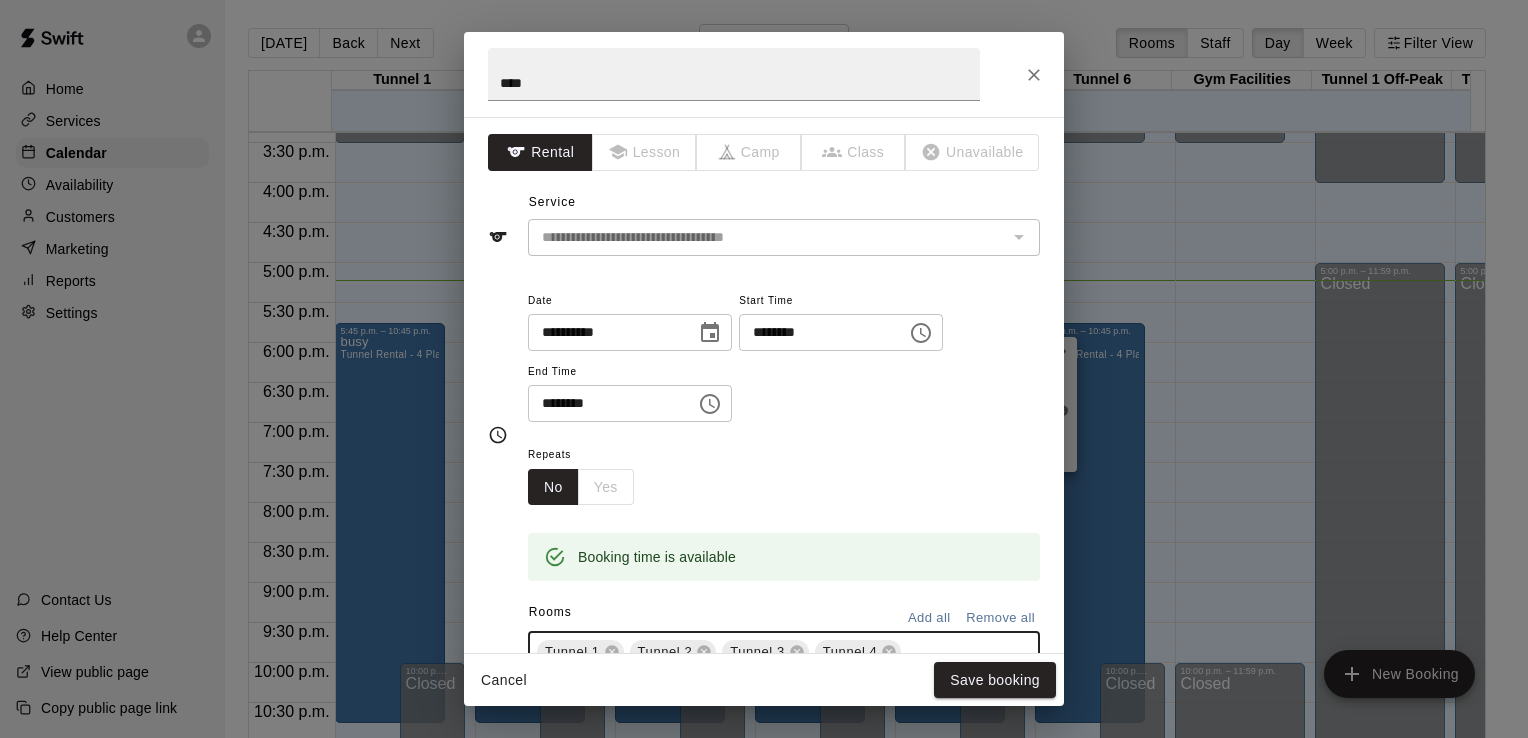 click 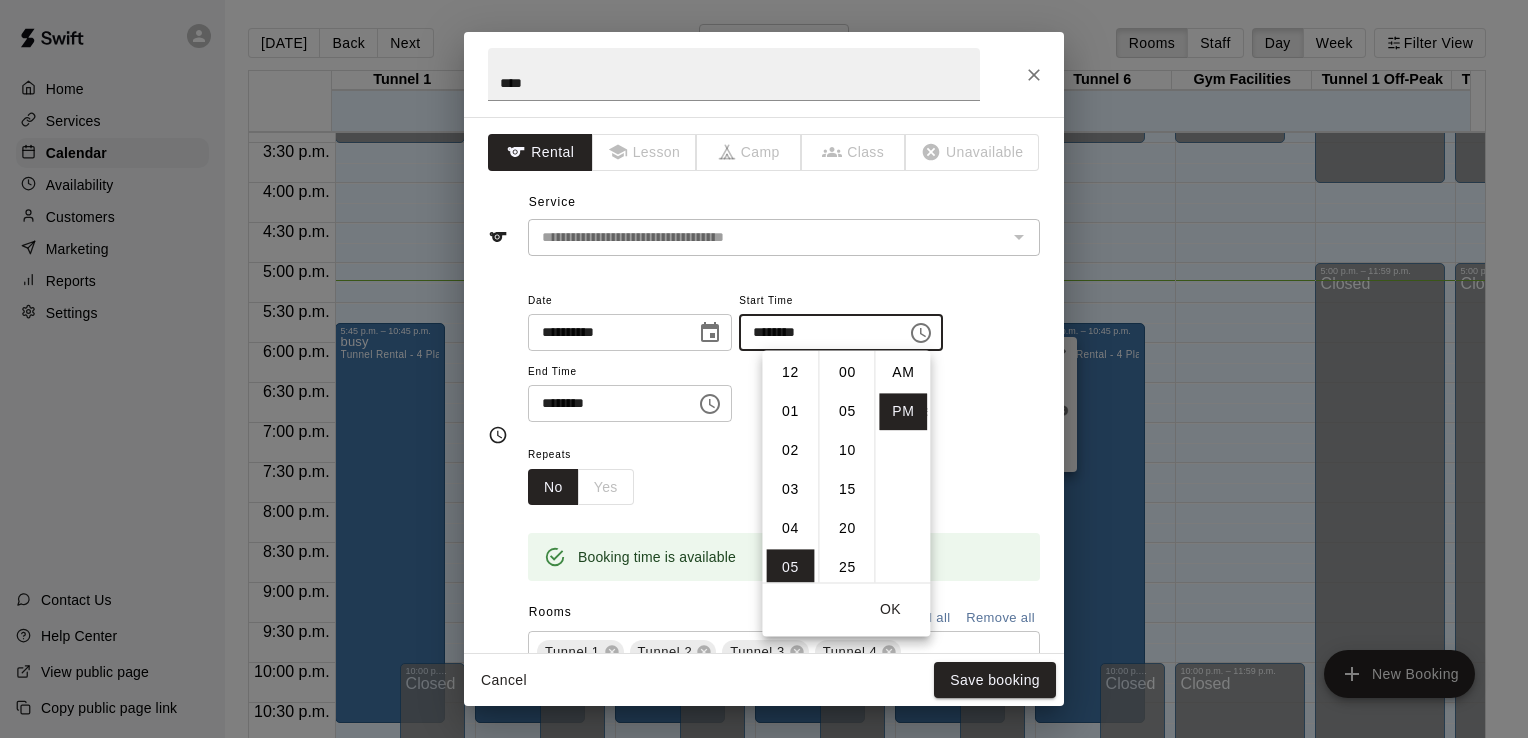 scroll, scrollTop: 195, scrollLeft: 0, axis: vertical 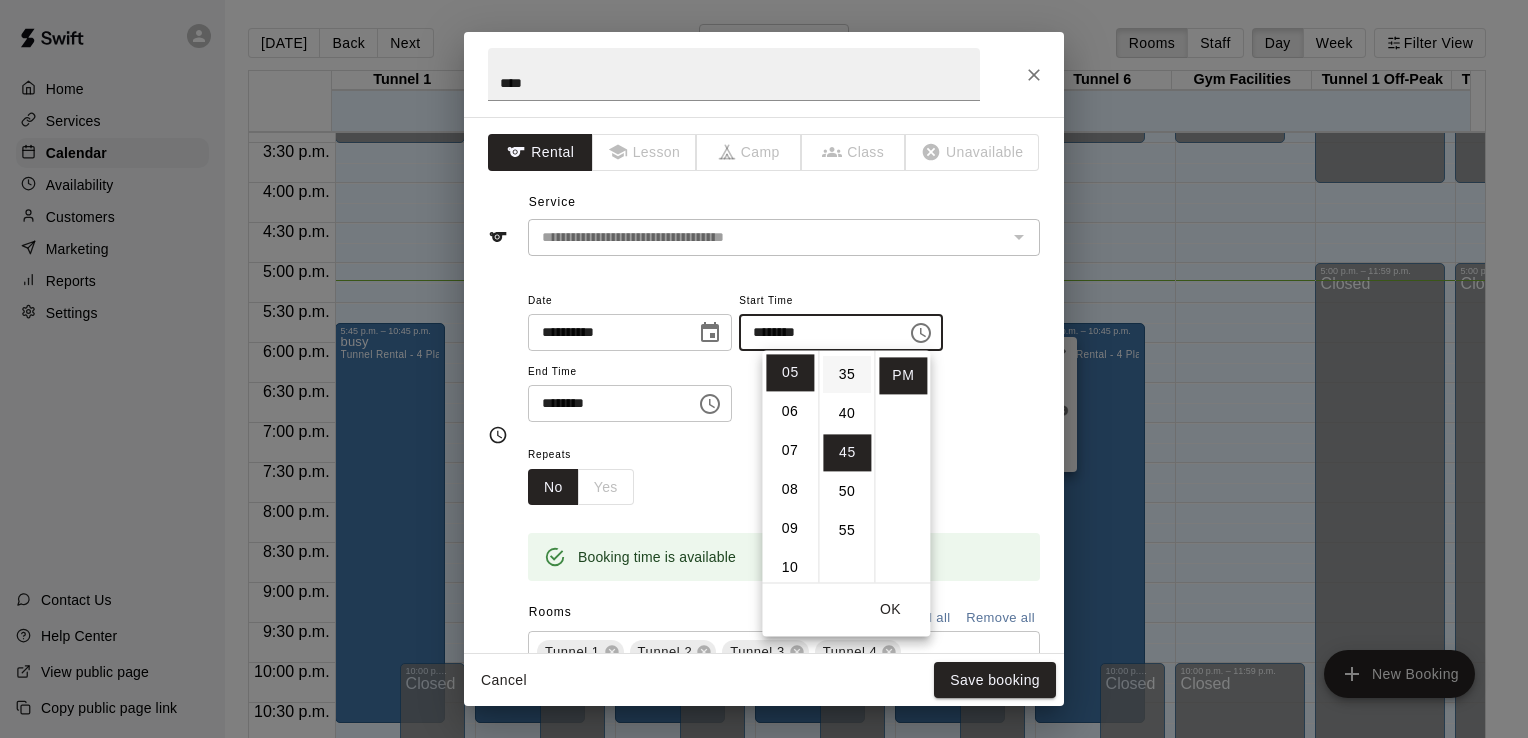 click on "35" at bounding box center (847, 374) 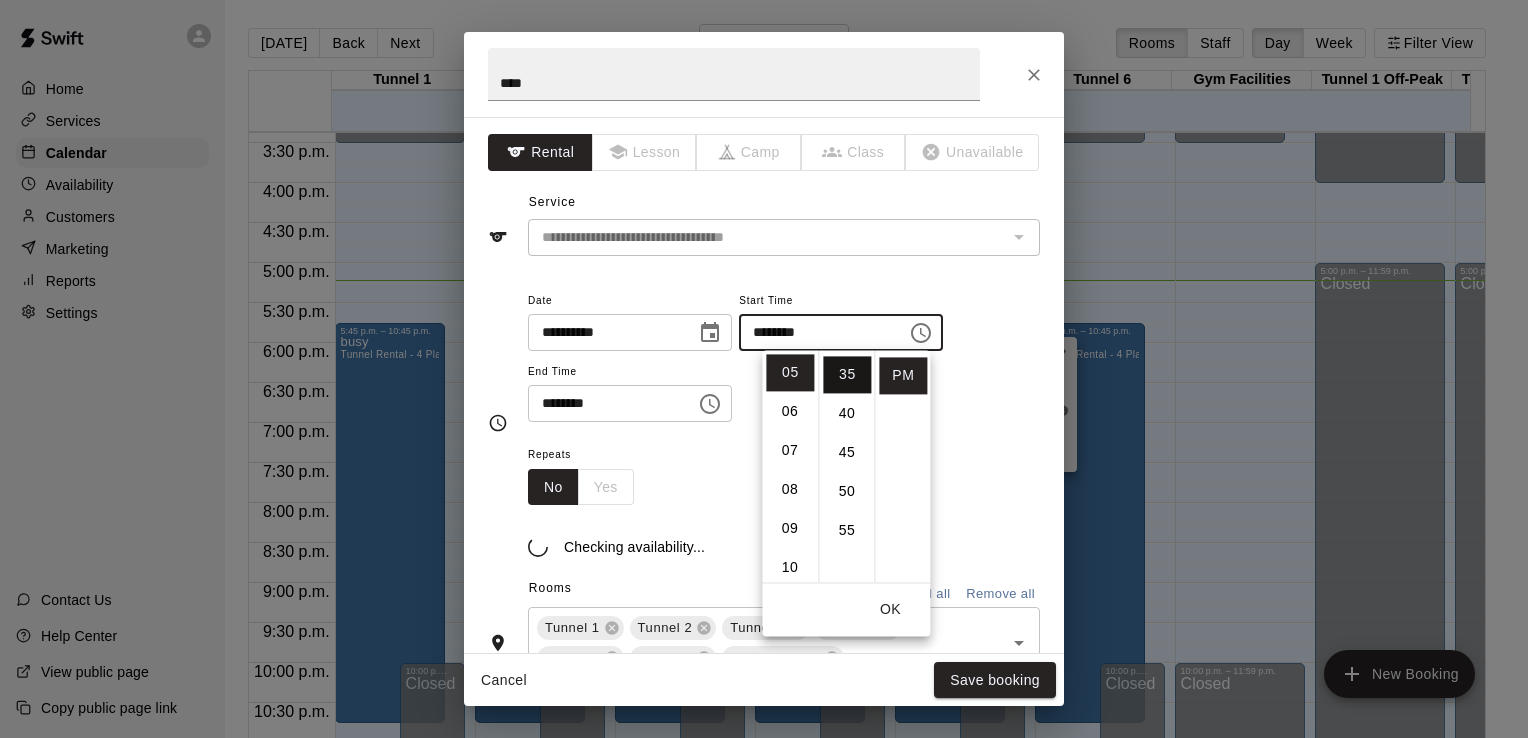 scroll, scrollTop: 272, scrollLeft: 0, axis: vertical 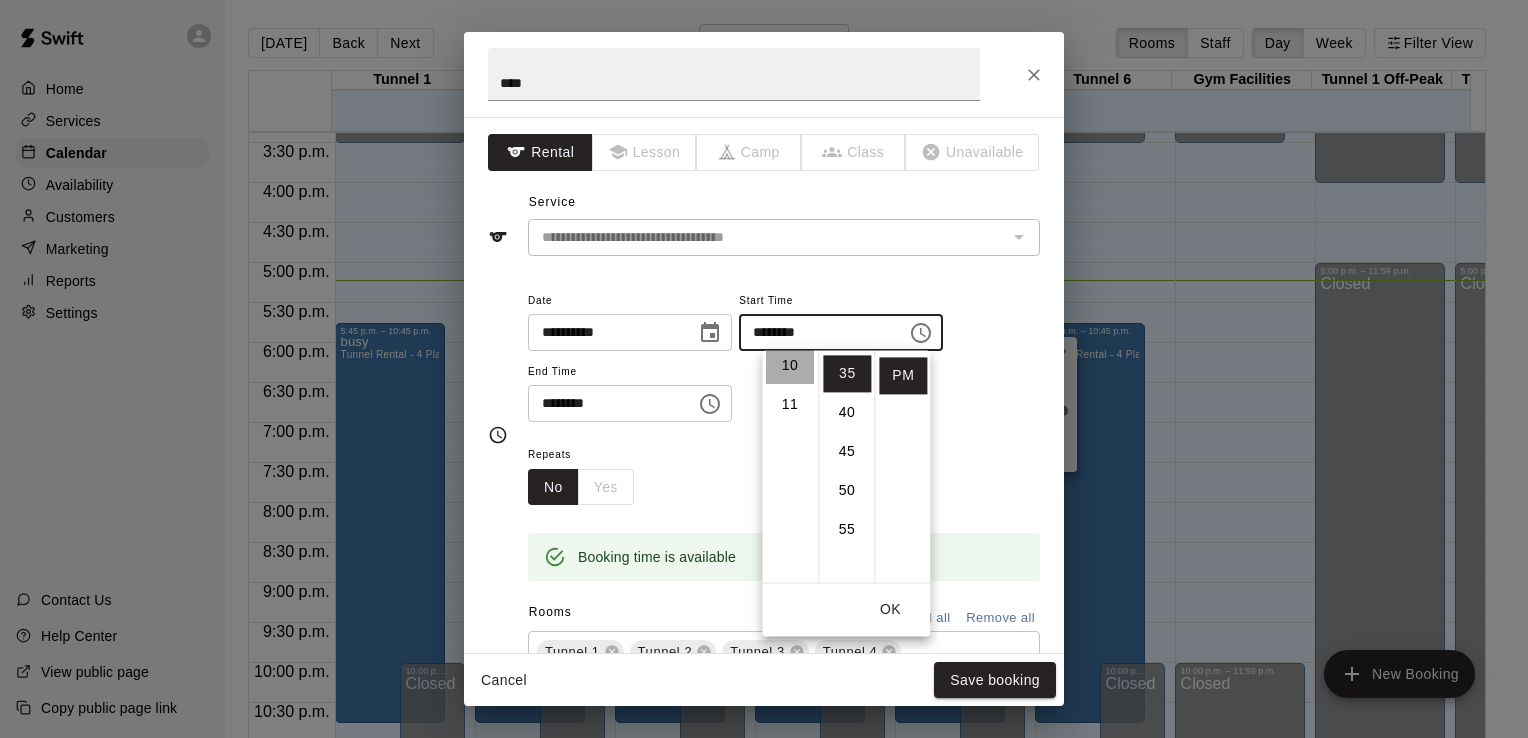 click on "10" at bounding box center [790, 365] 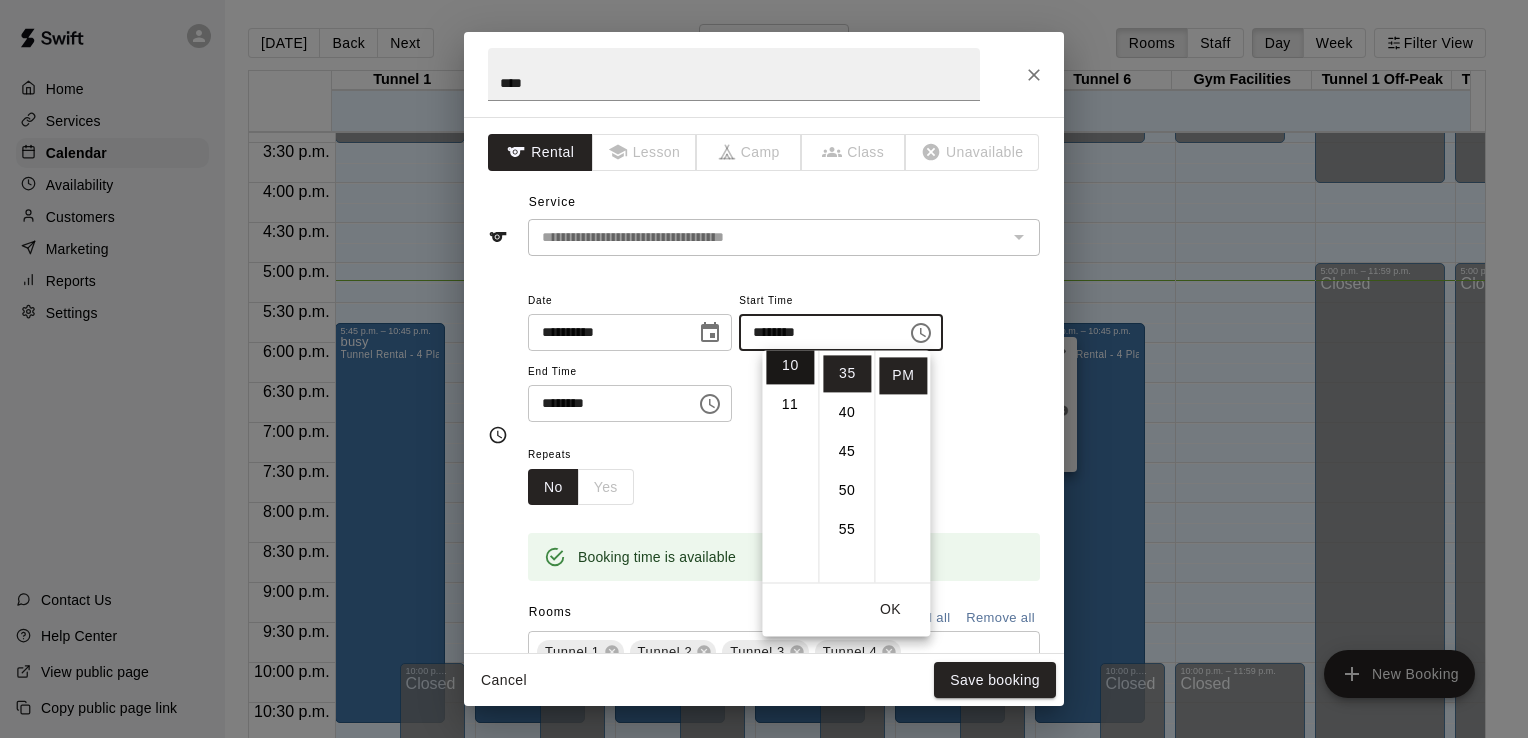 scroll, scrollTop: 390, scrollLeft: 0, axis: vertical 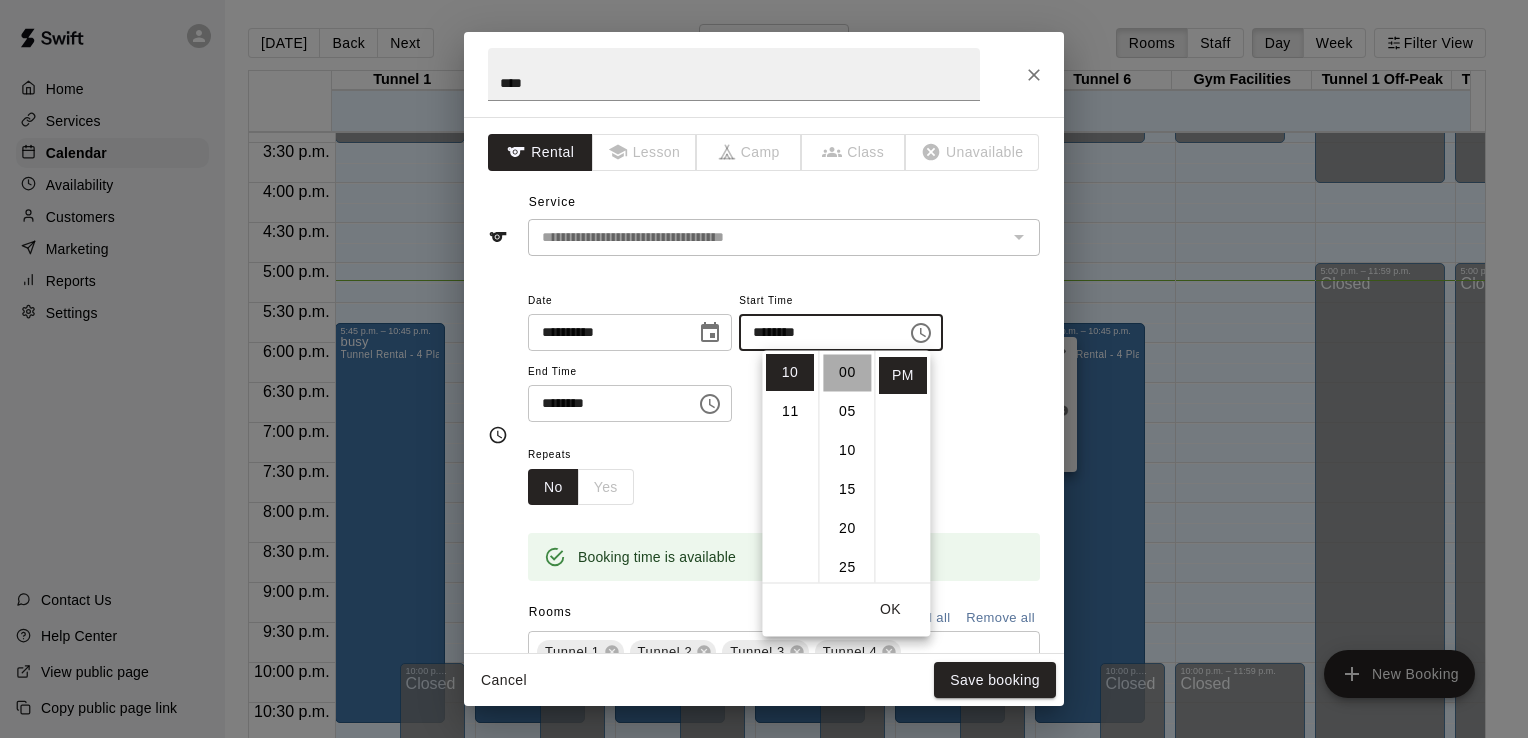 click on "00" at bounding box center [847, 372] 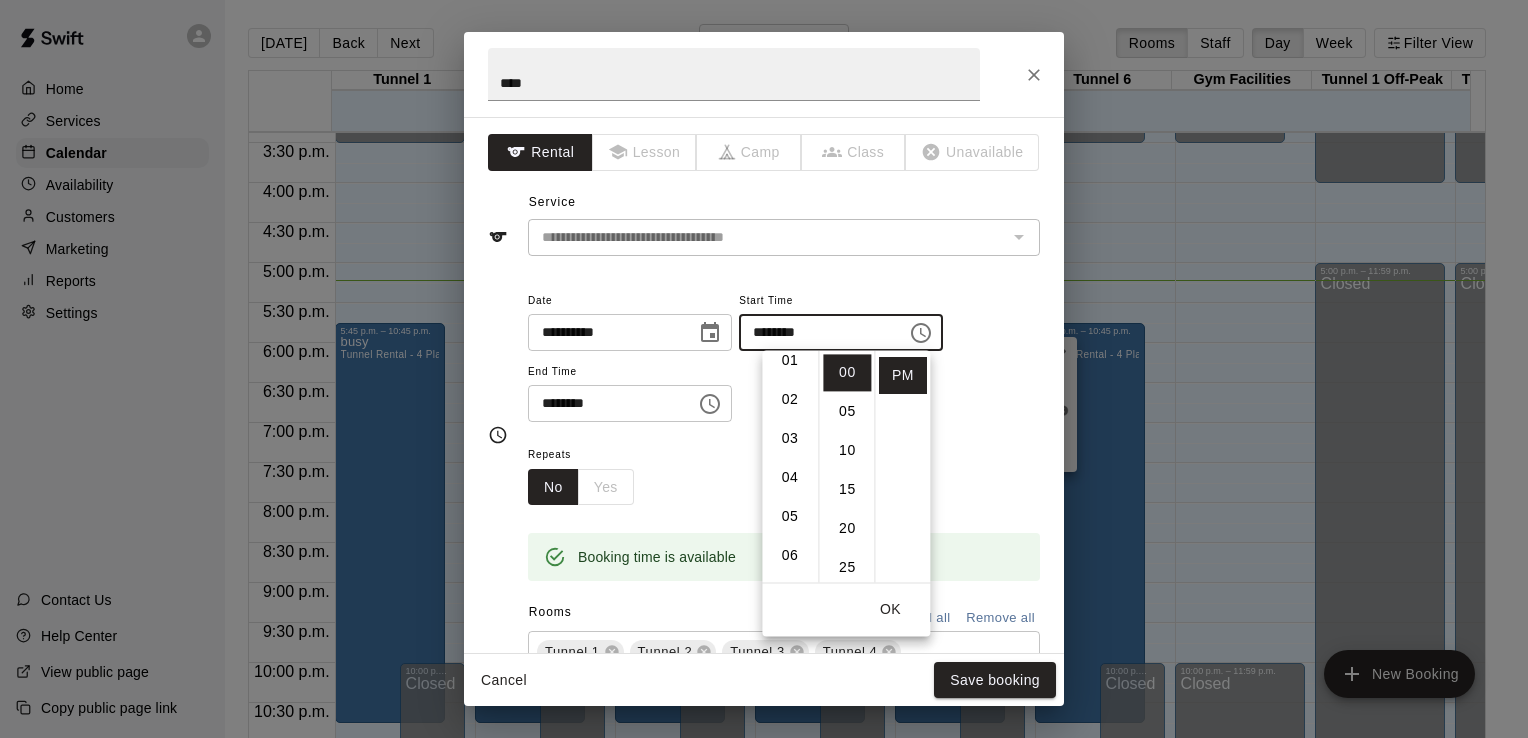 scroll, scrollTop: 28, scrollLeft: 0, axis: vertical 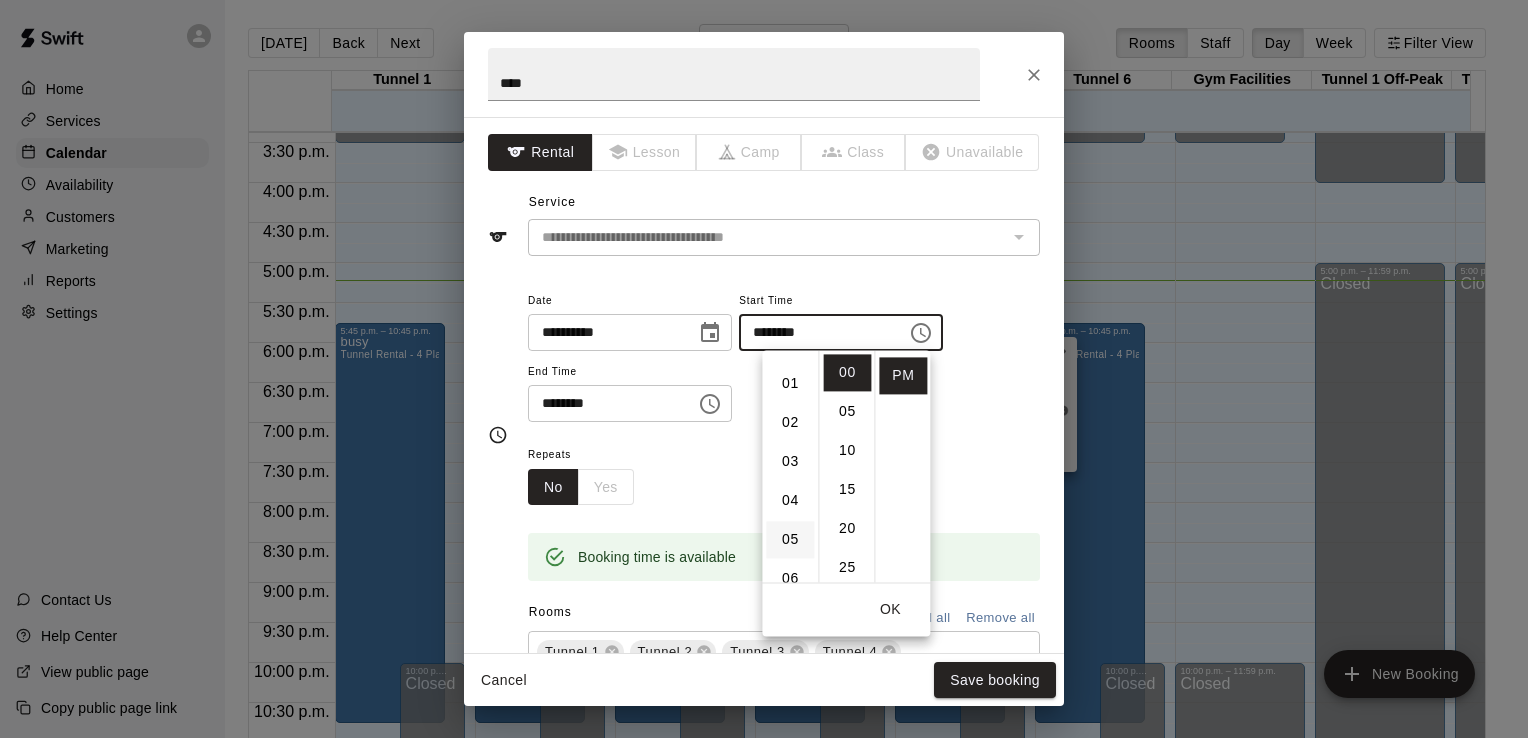 click on "05" at bounding box center [790, 539] 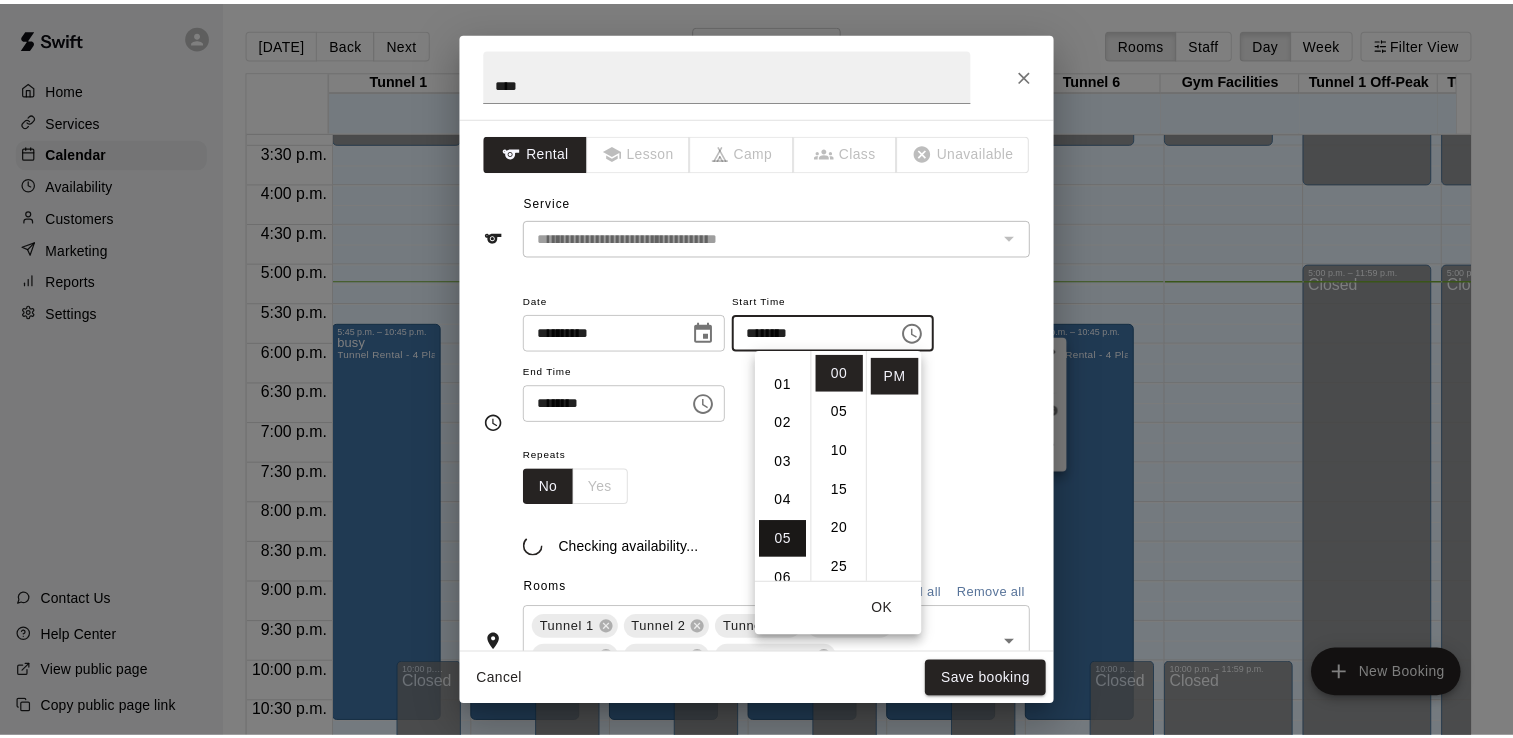 scroll, scrollTop: 195, scrollLeft: 0, axis: vertical 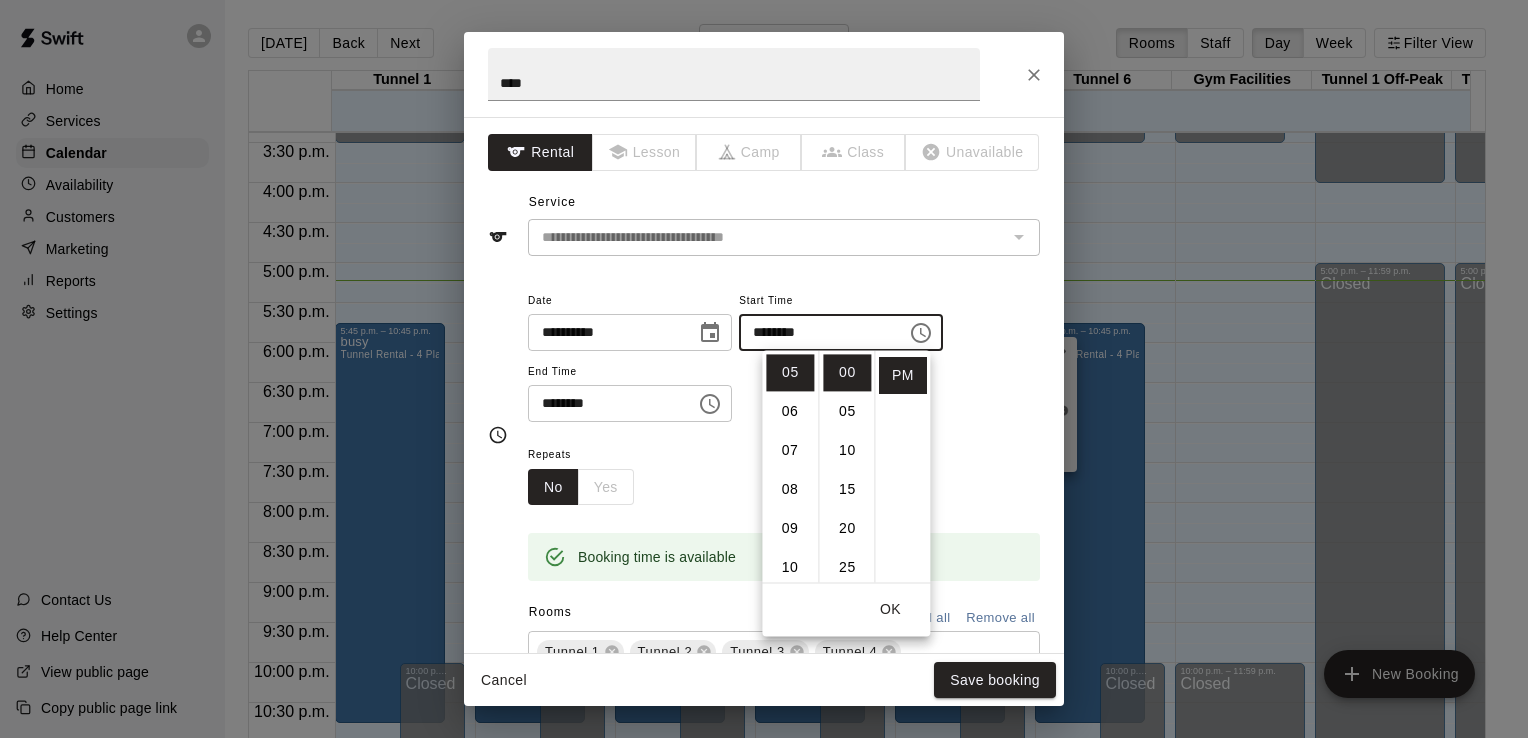 click on "Repeats No Yes" at bounding box center (784, 473) 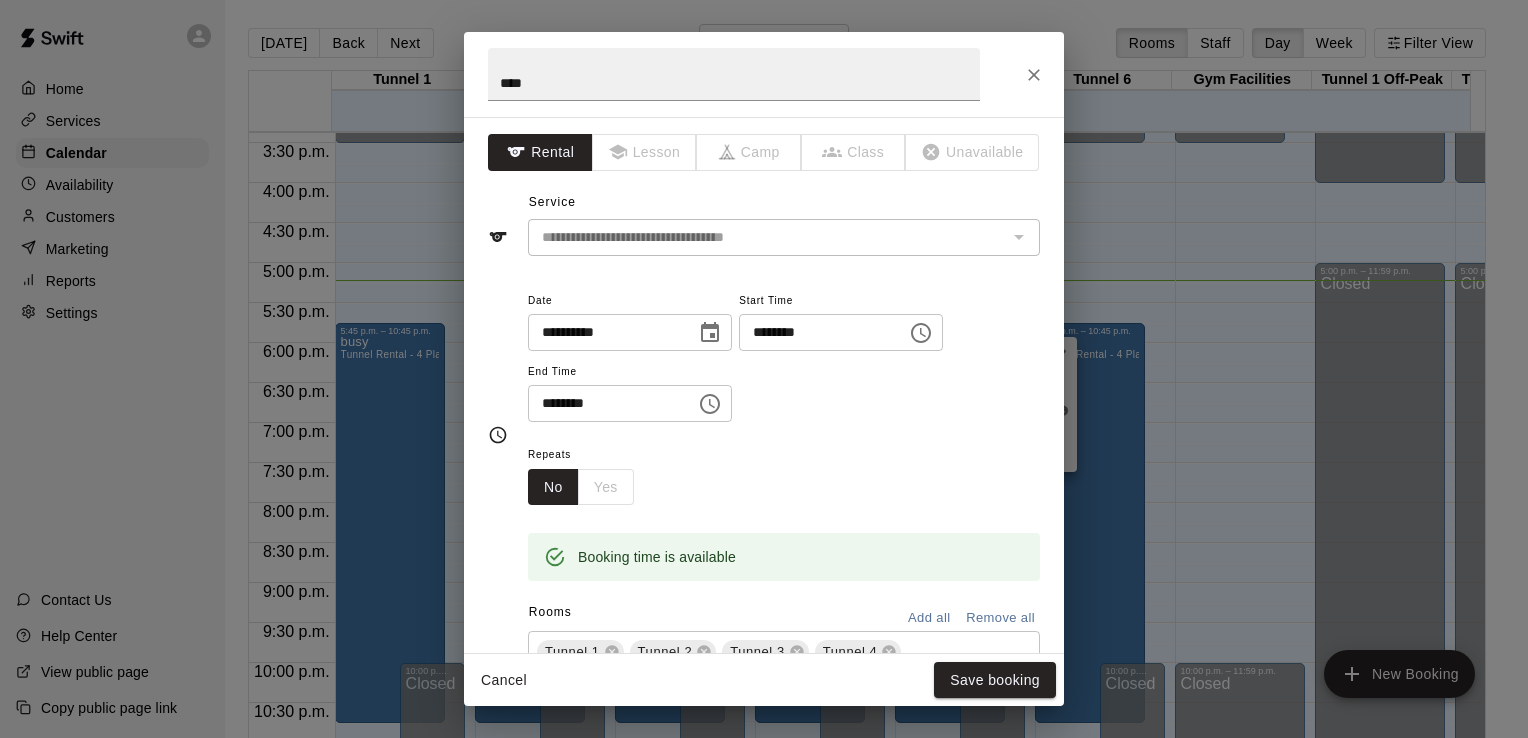 click on "********" at bounding box center [605, 403] 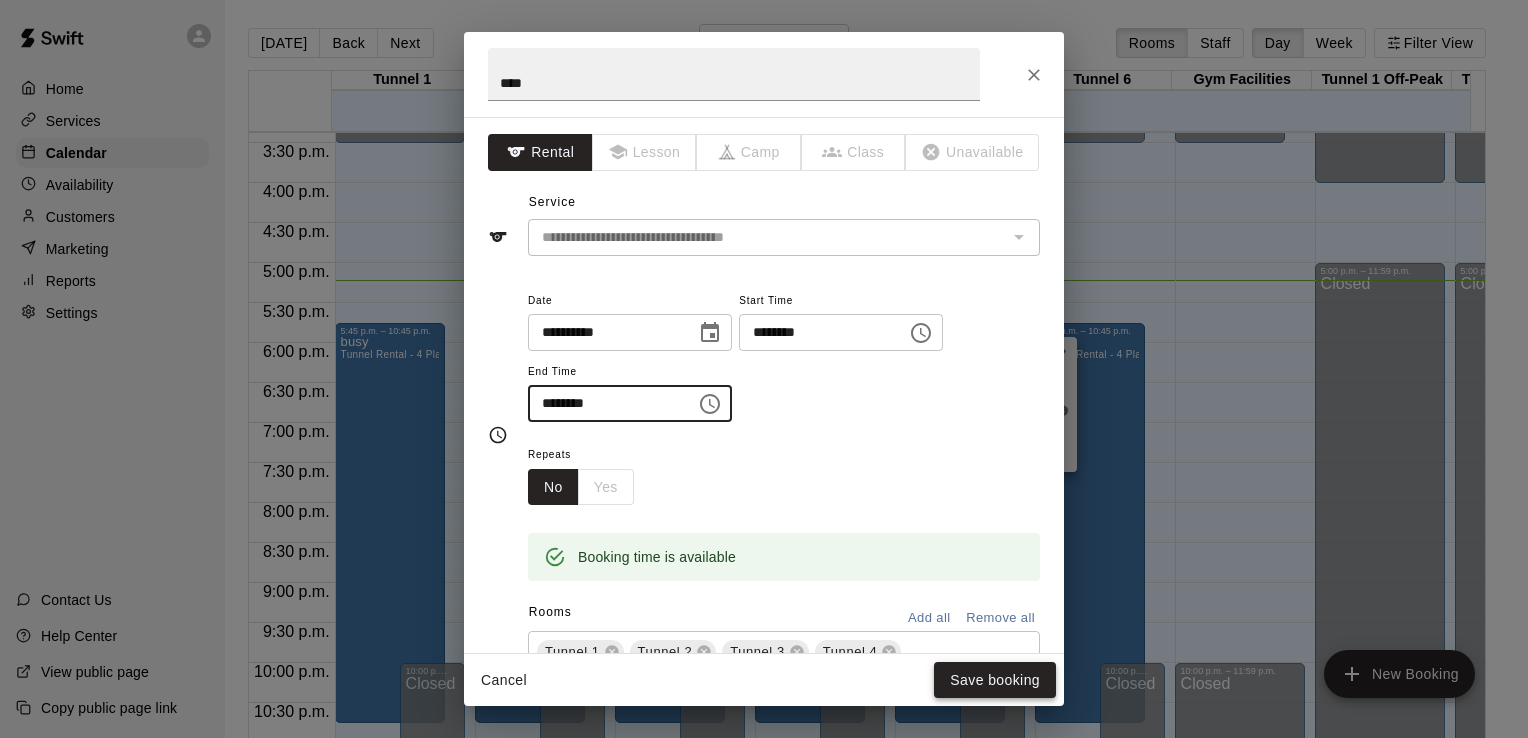 type on "********" 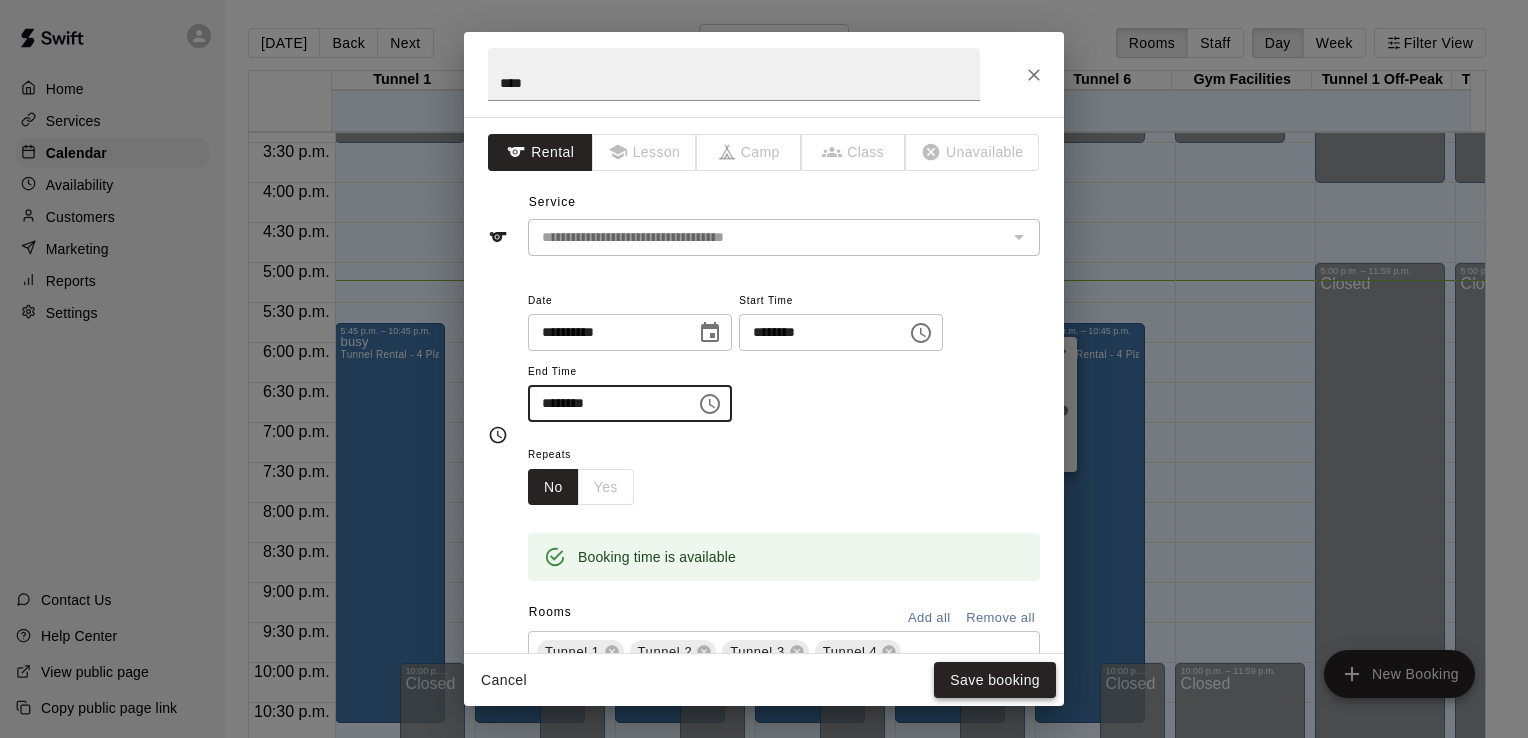 click on "Save booking" at bounding box center [995, 680] 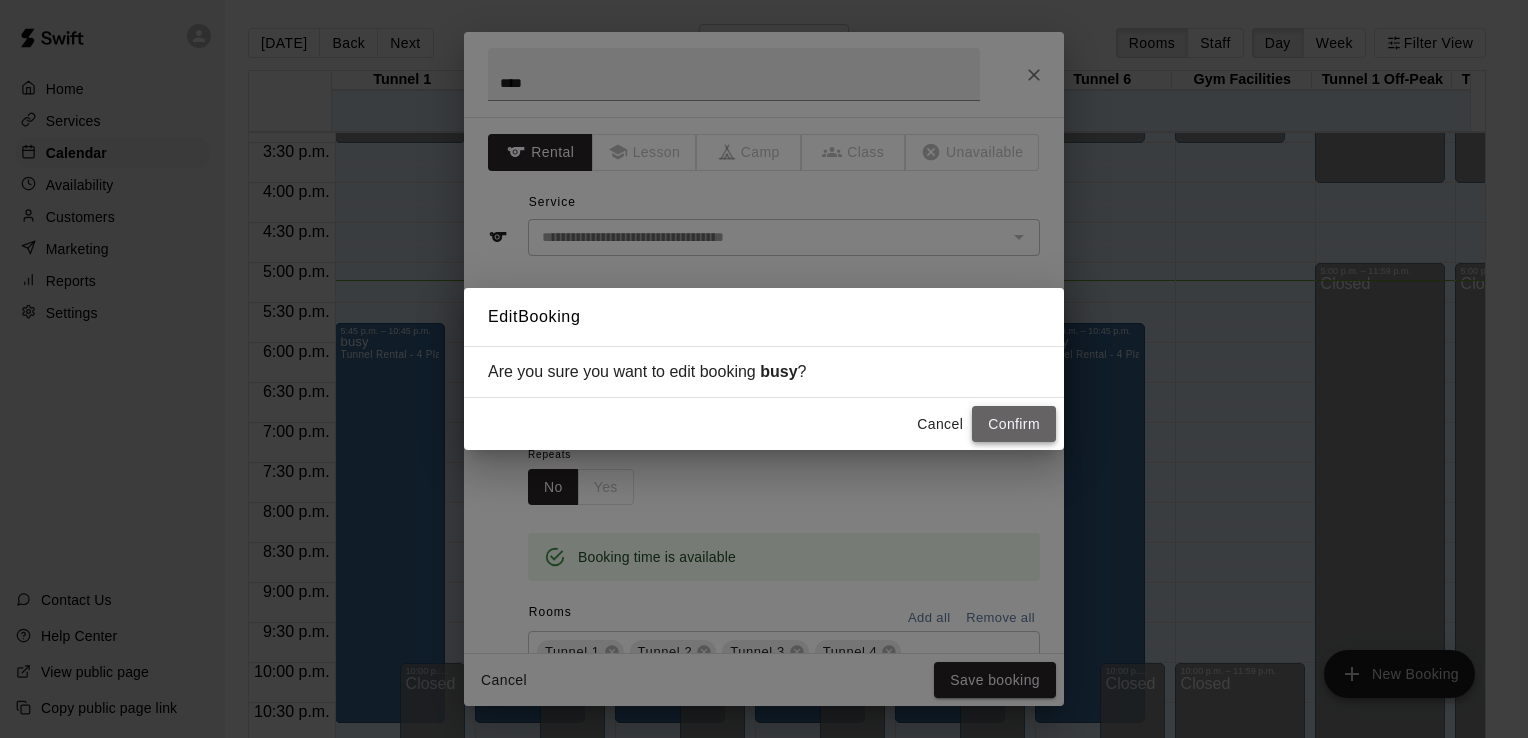 click on "Confirm" at bounding box center (1014, 424) 